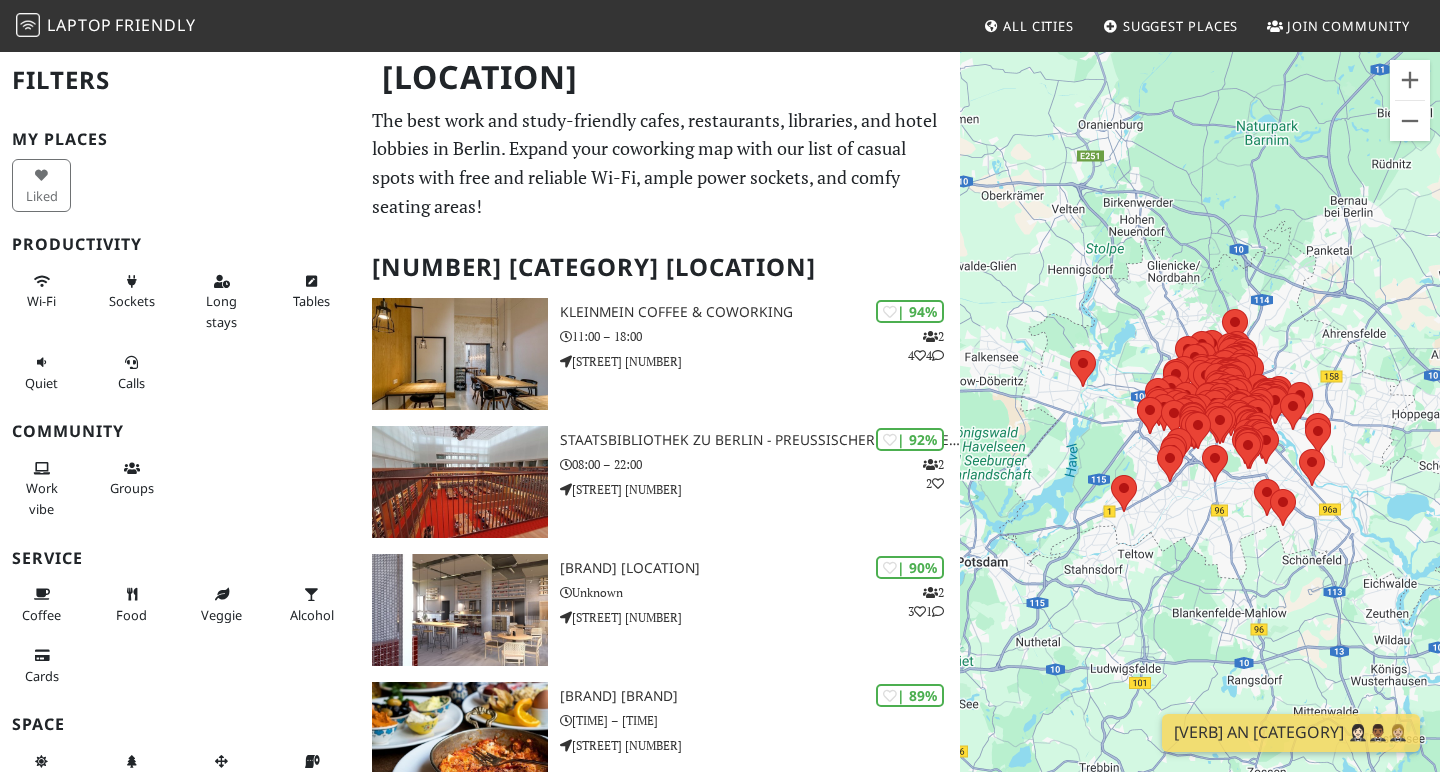 scroll, scrollTop: -13, scrollLeft: 0, axis: vertical 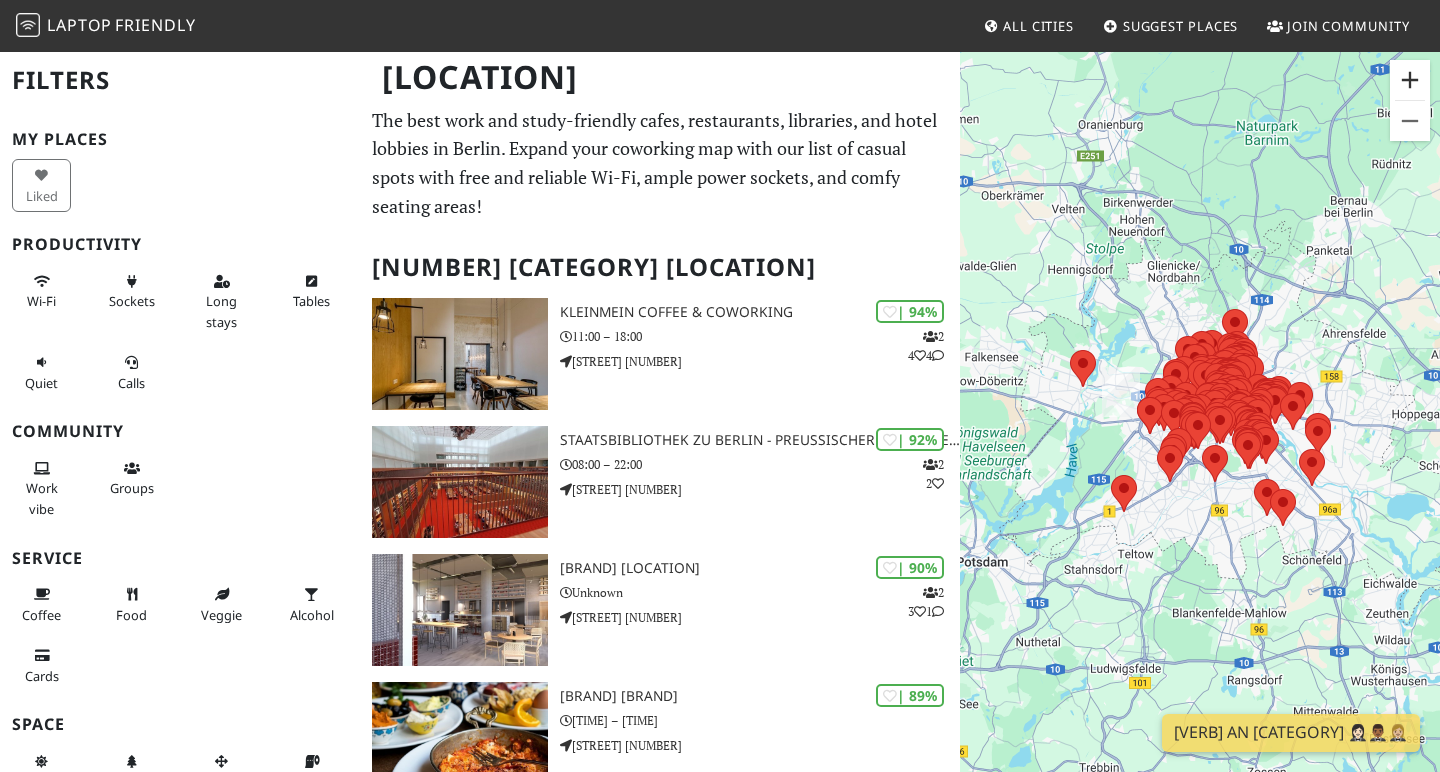 click at bounding box center [1410, 80] 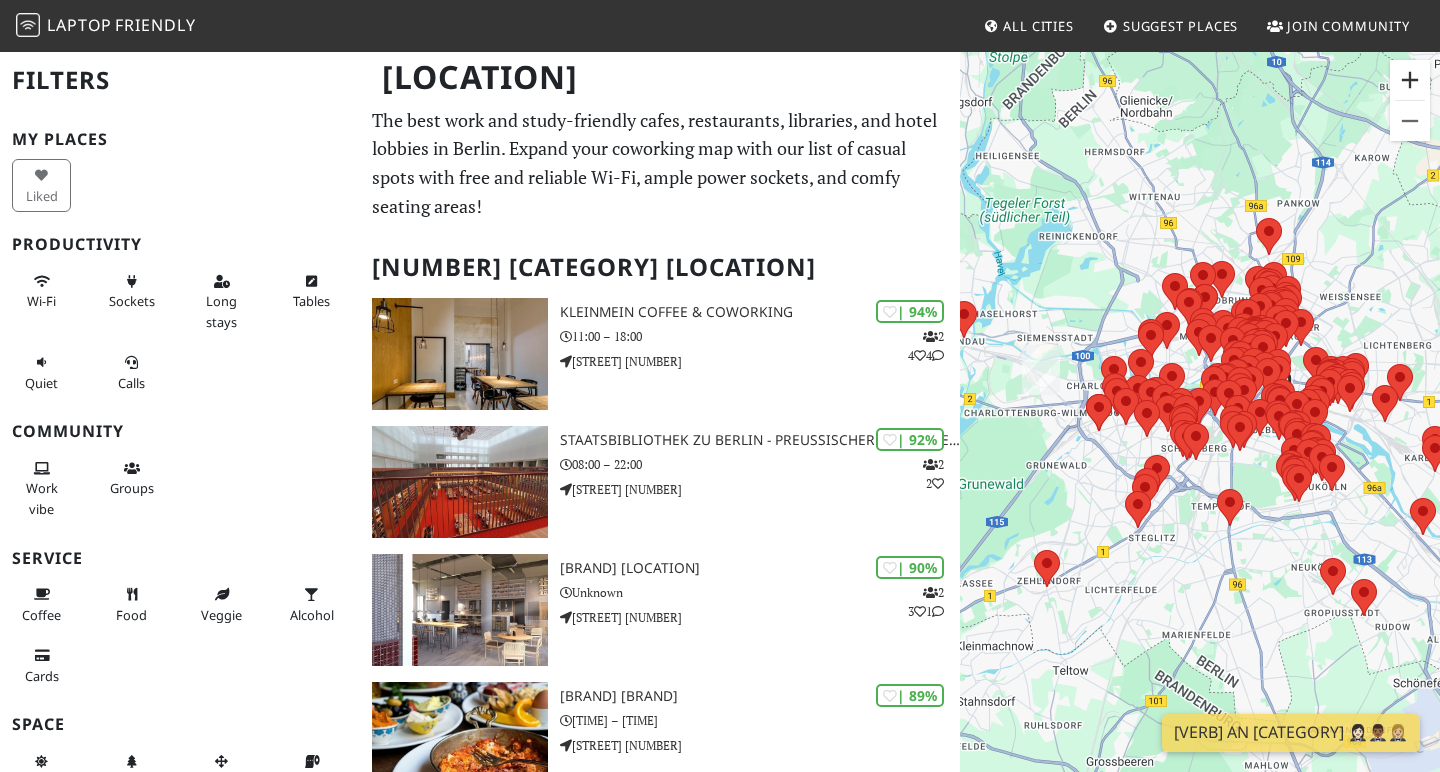 click at bounding box center (1410, 80) 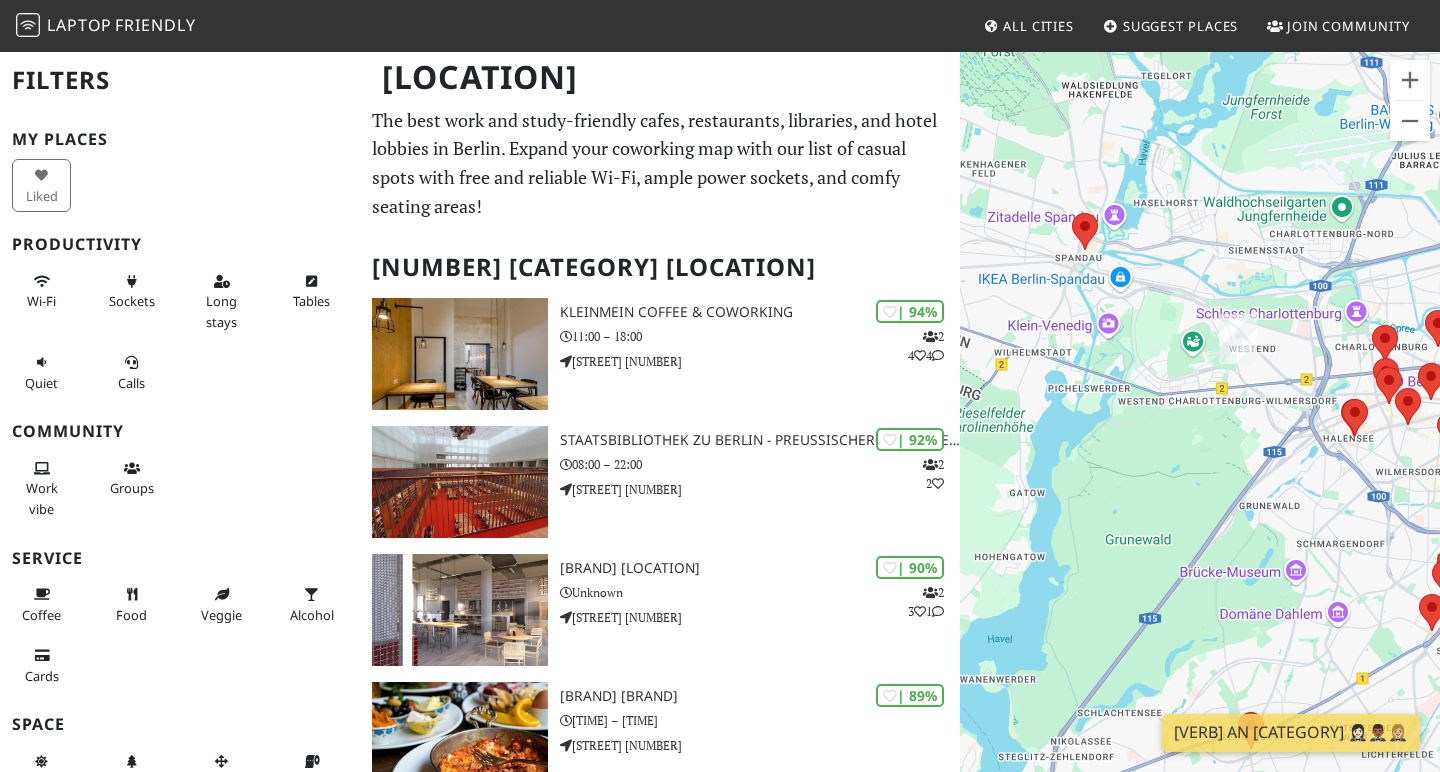 drag, startPoint x: 1123, startPoint y: 343, endPoint x: 1439, endPoint y: 357, distance: 316.30997 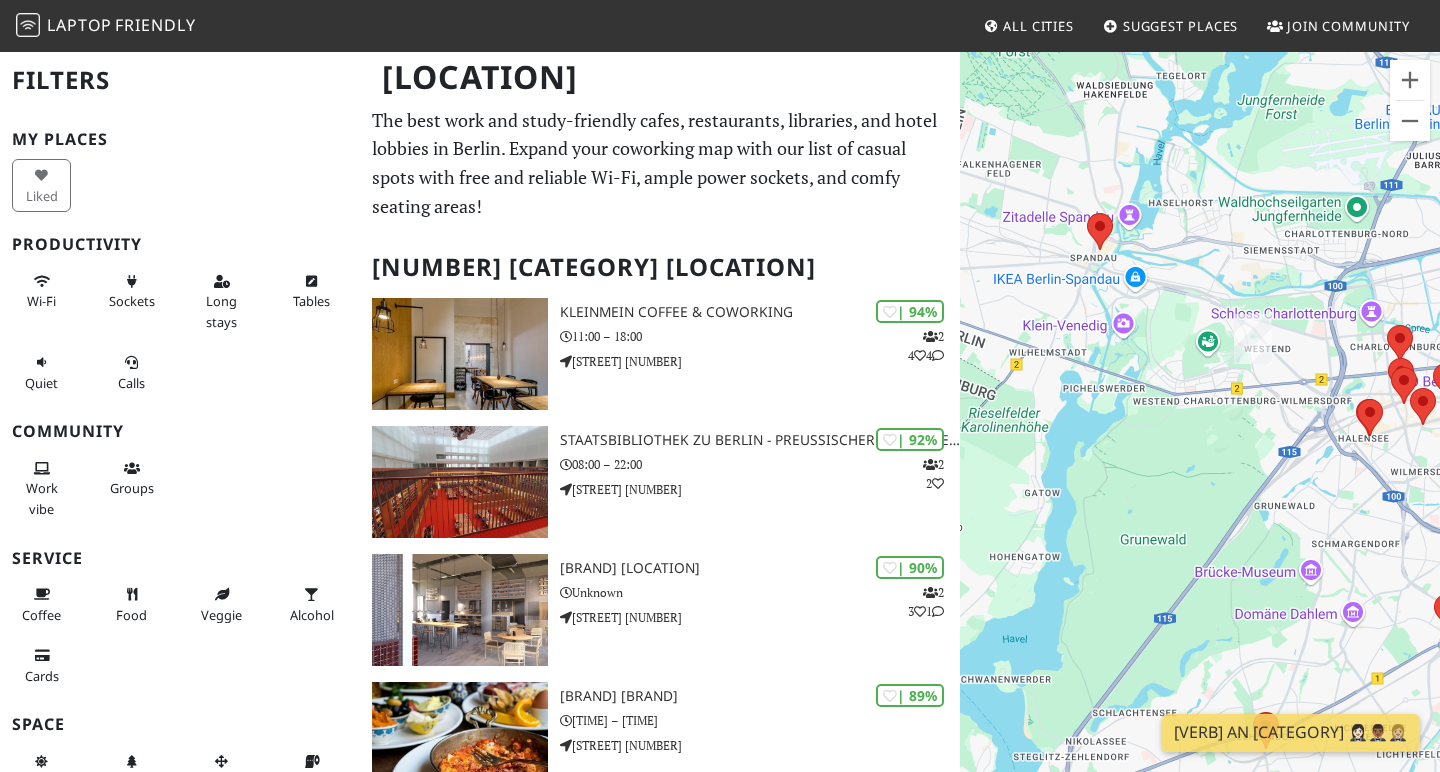 click on "To navigate, press the arrow keys." at bounding box center (1200, 436) 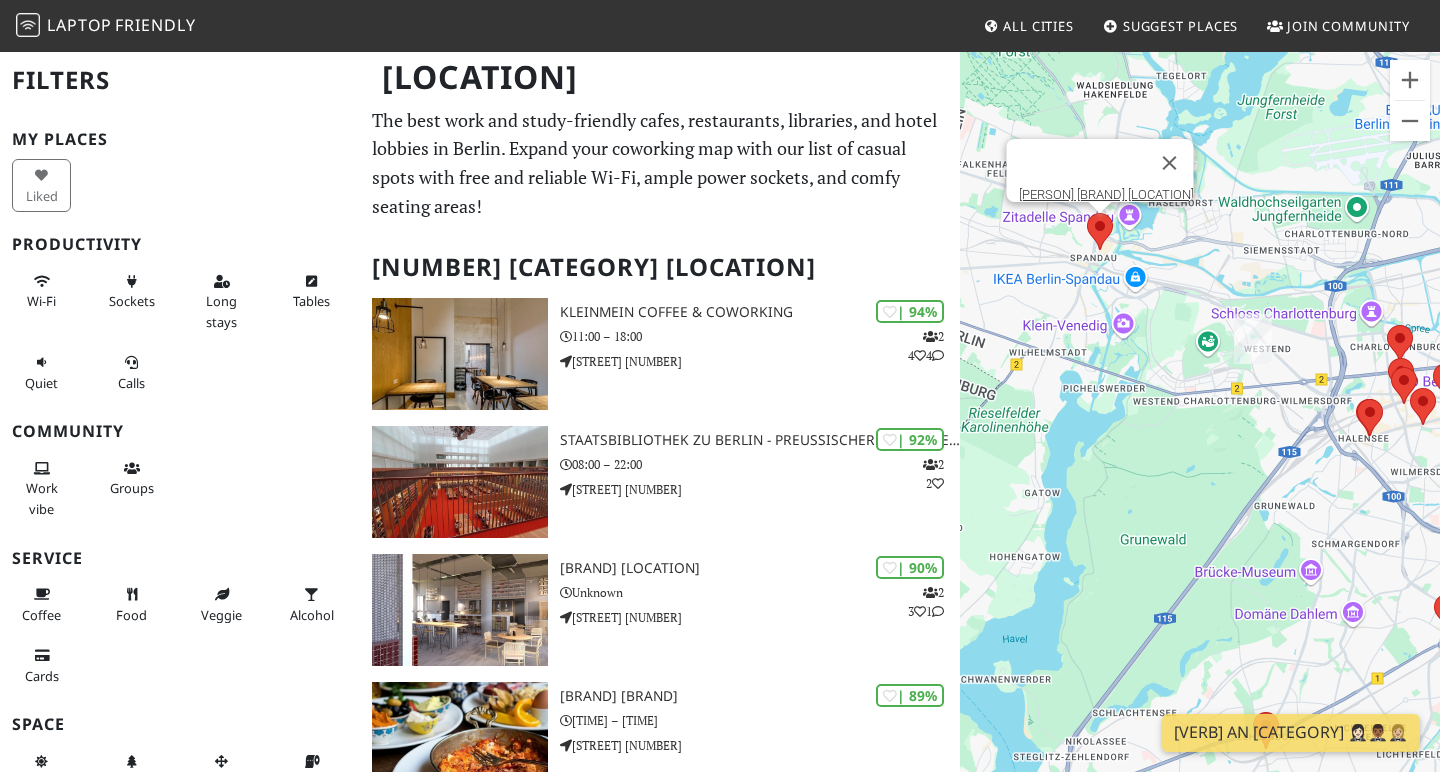 click at bounding box center [1087, 213] 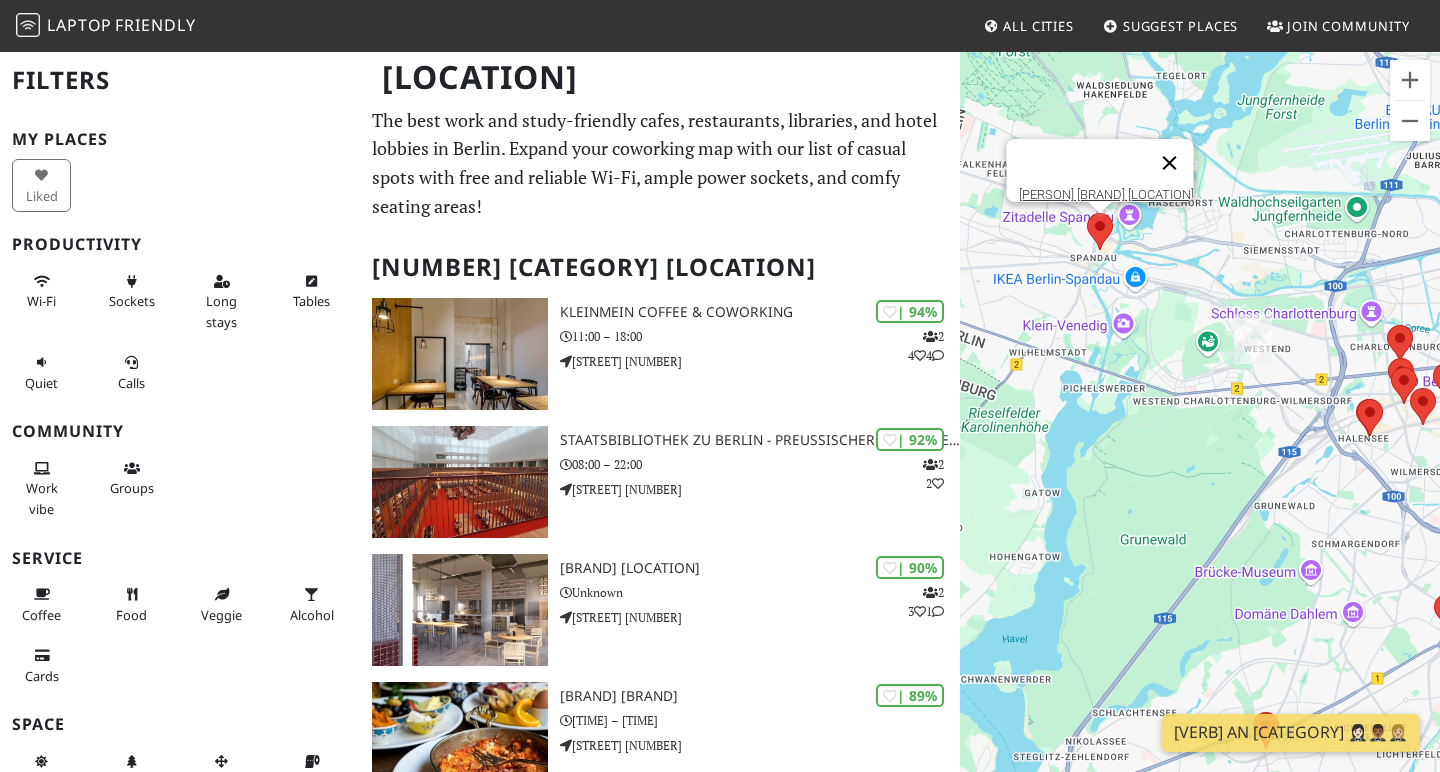 click at bounding box center (1170, 163) 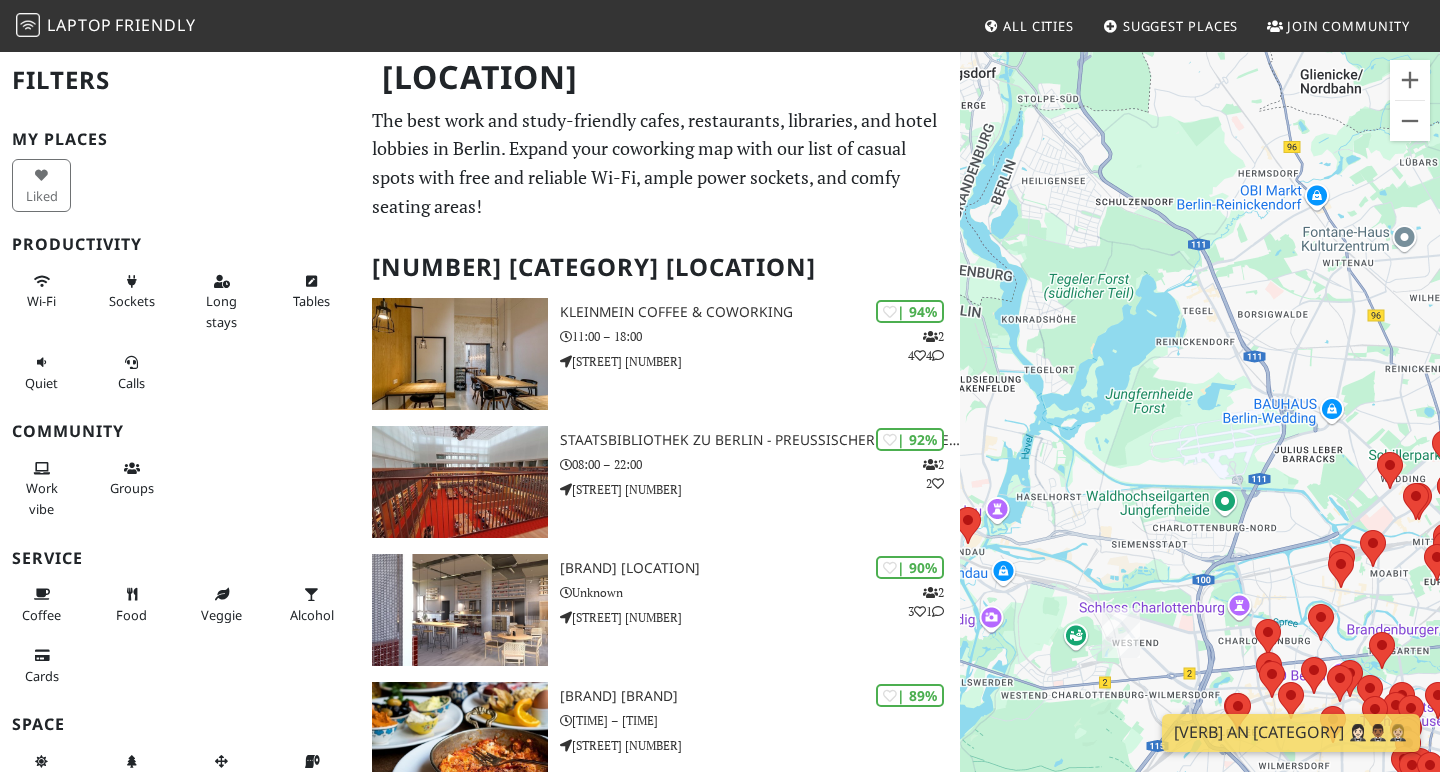 drag, startPoint x: 1152, startPoint y: 472, endPoint x: 1020, endPoint y: 771, distance: 326.84094 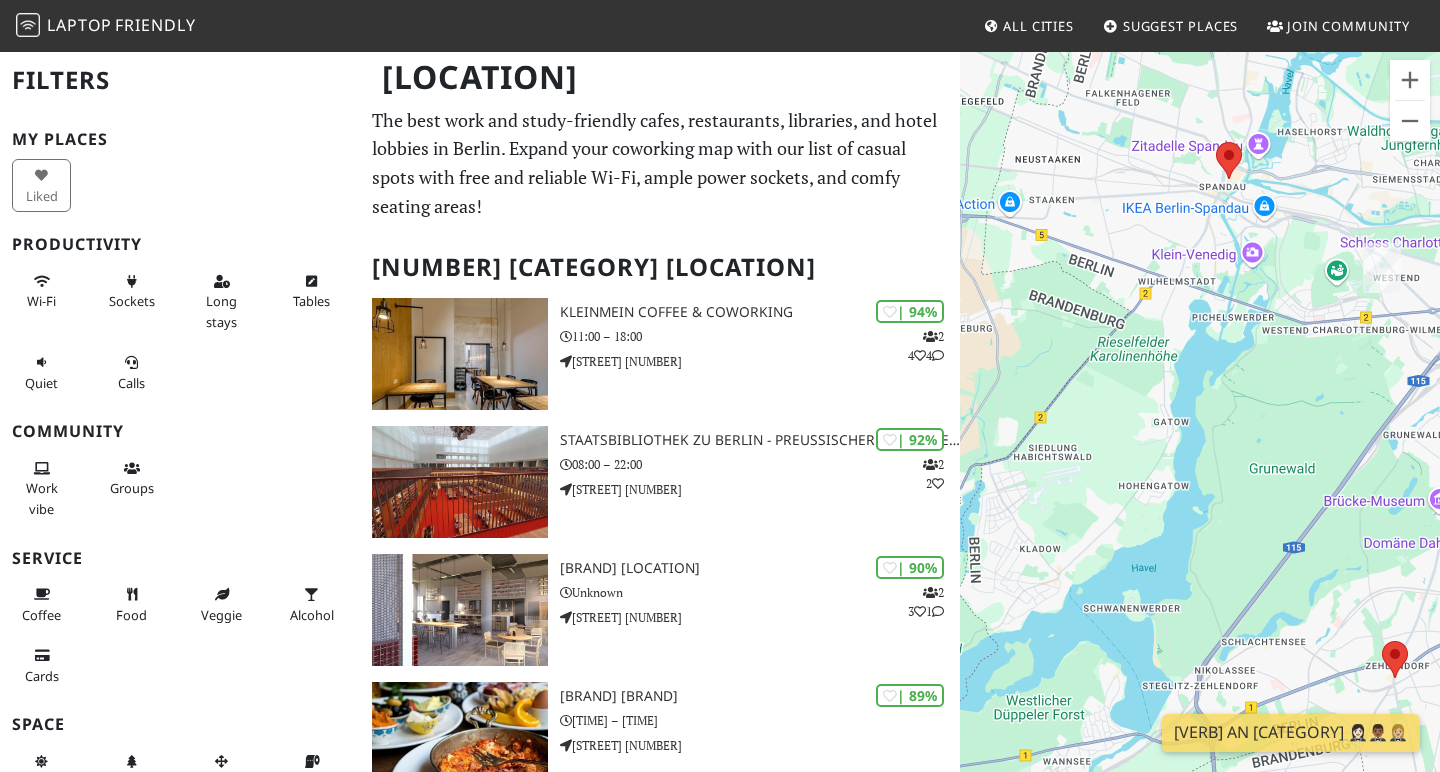 drag, startPoint x: 1050, startPoint y: 441, endPoint x: 1316, endPoint y: 71, distance: 455.69287 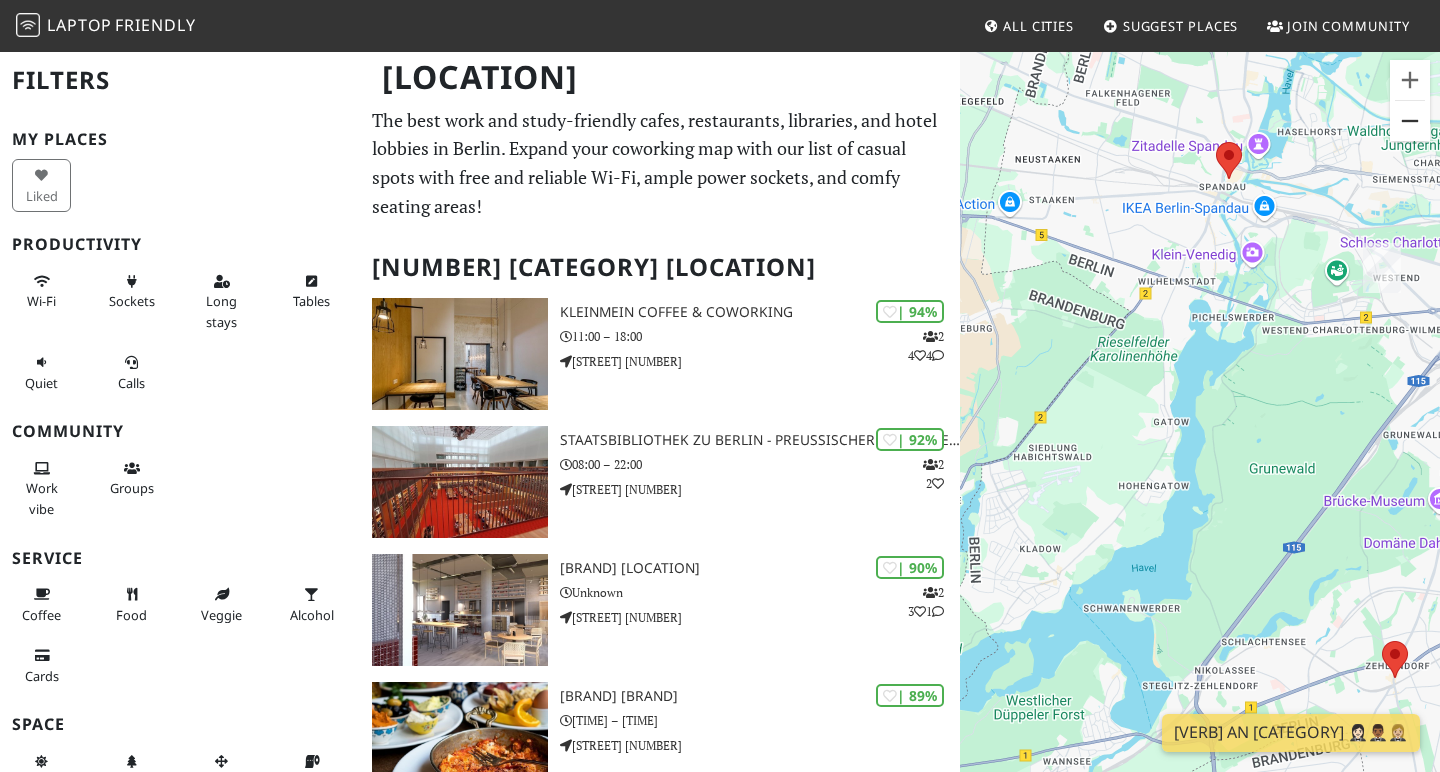 click at bounding box center (1410, 121) 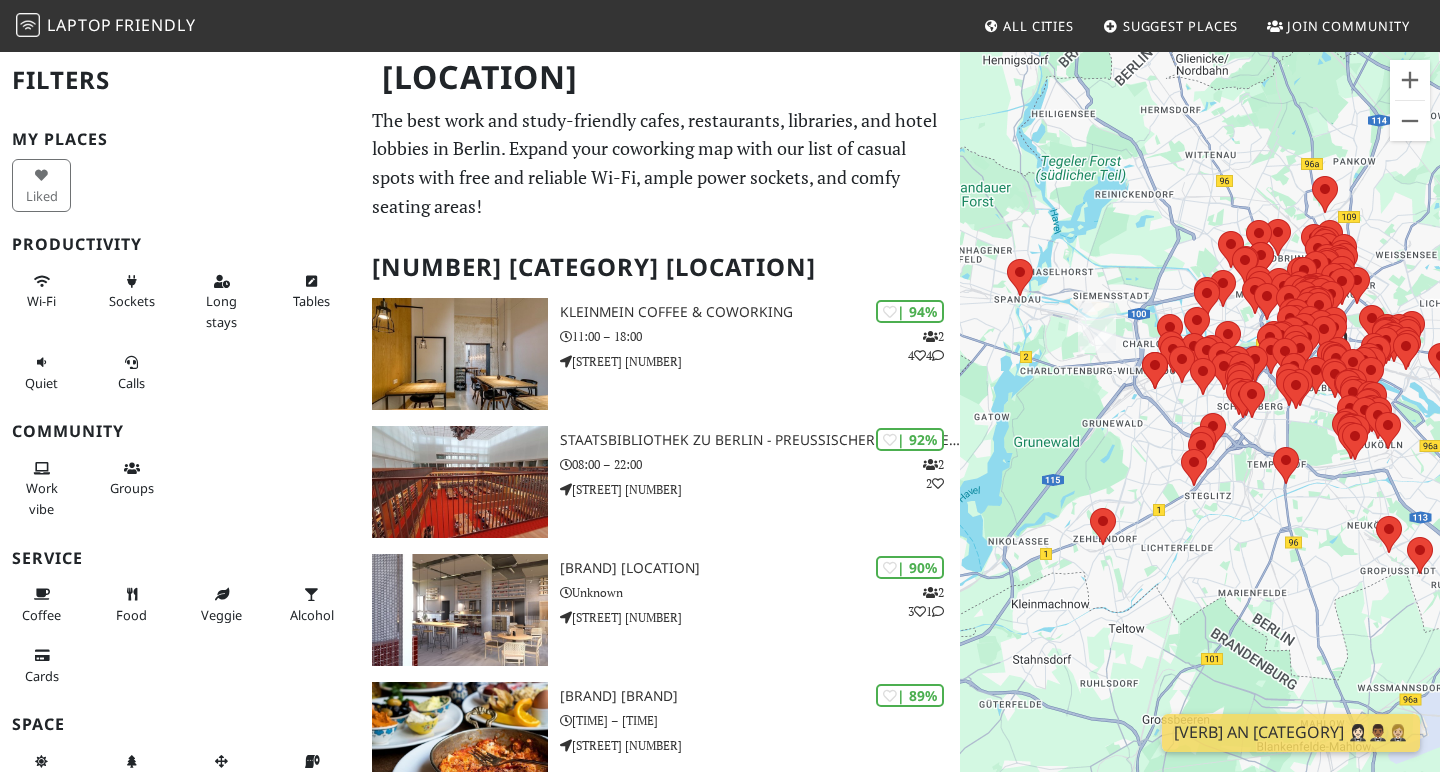drag, startPoint x: 1221, startPoint y: 430, endPoint x: 1025, endPoint y: 418, distance: 196.367 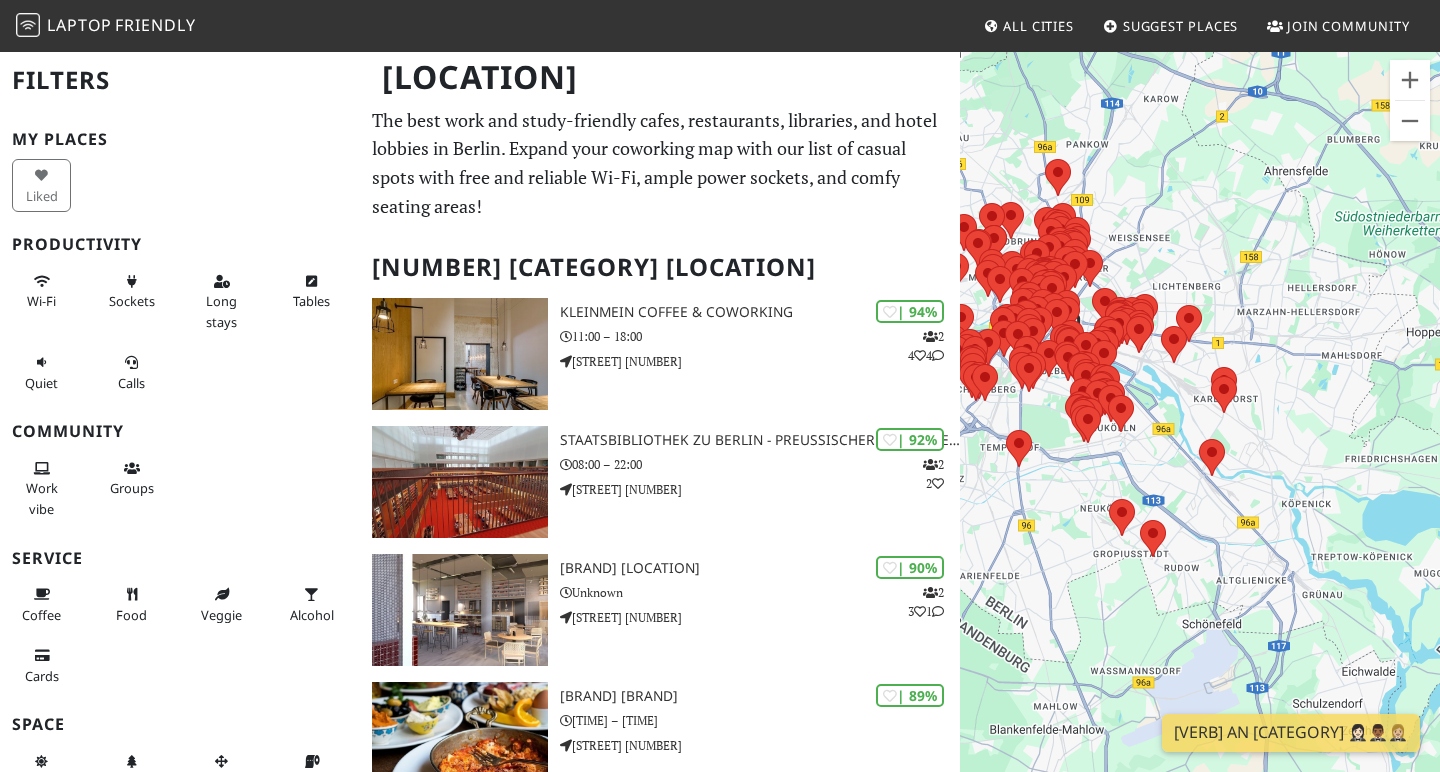 drag, startPoint x: 1361, startPoint y: 392, endPoint x: 1110, endPoint y: 375, distance: 251.57504 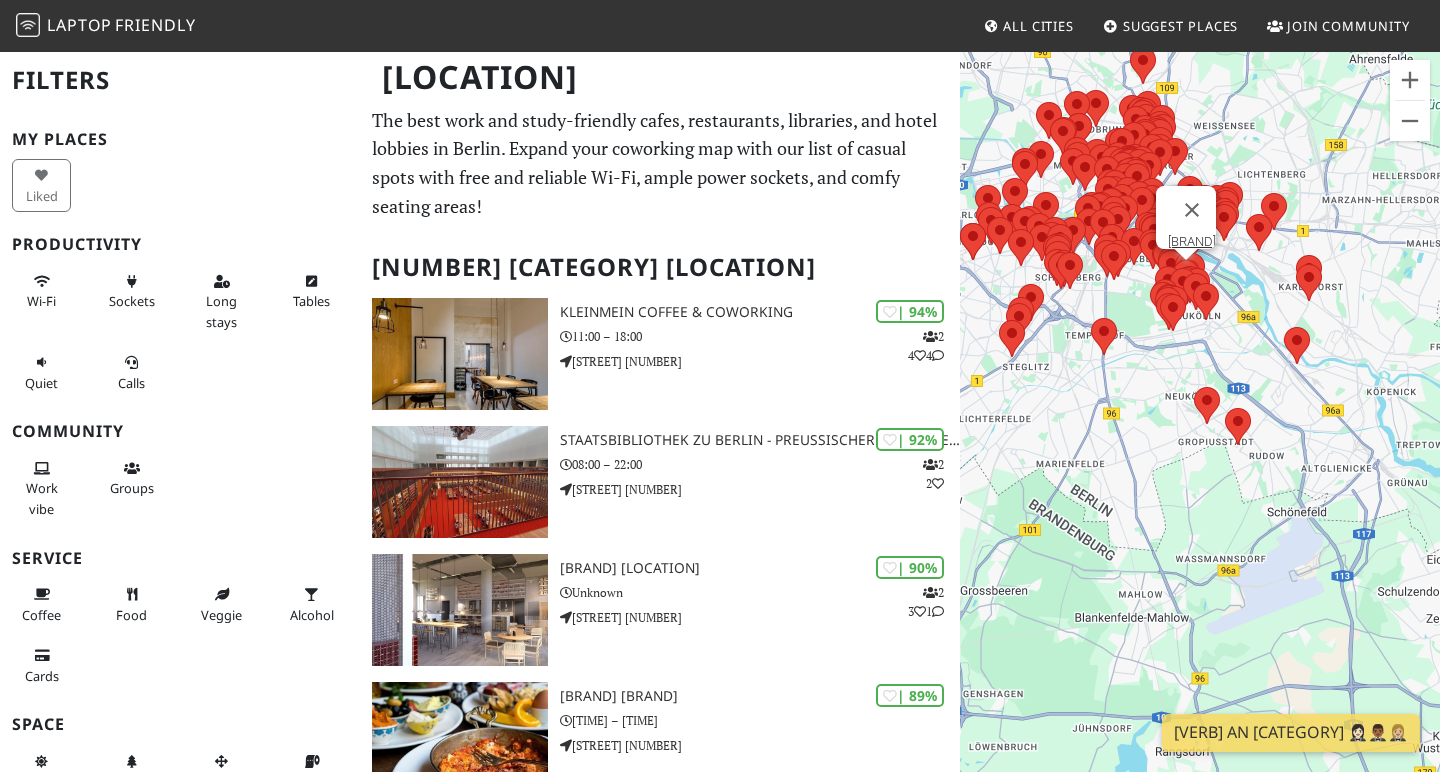 drag, startPoint x: 1262, startPoint y: 577, endPoint x: 1347, endPoint y: 463, distance: 142.20056 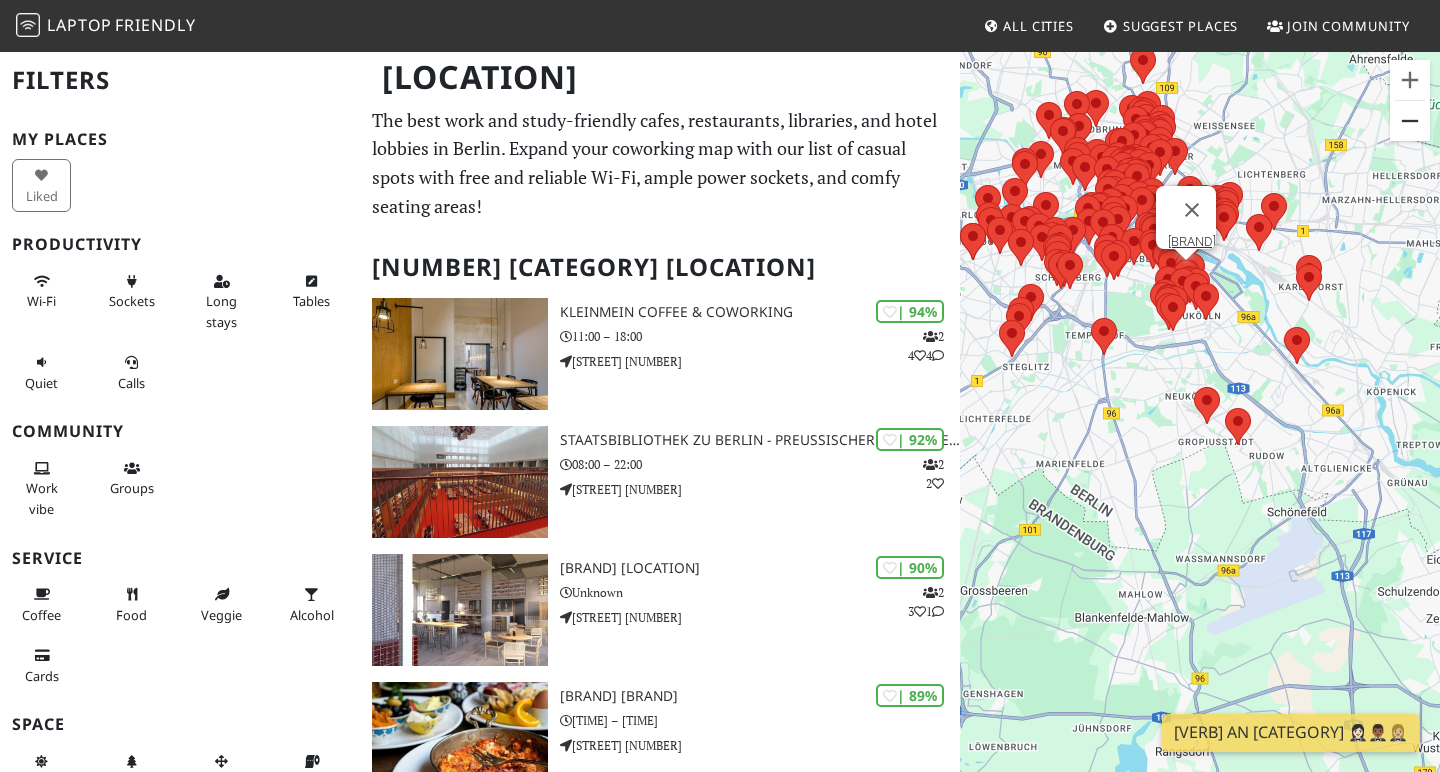click at bounding box center (1410, 121) 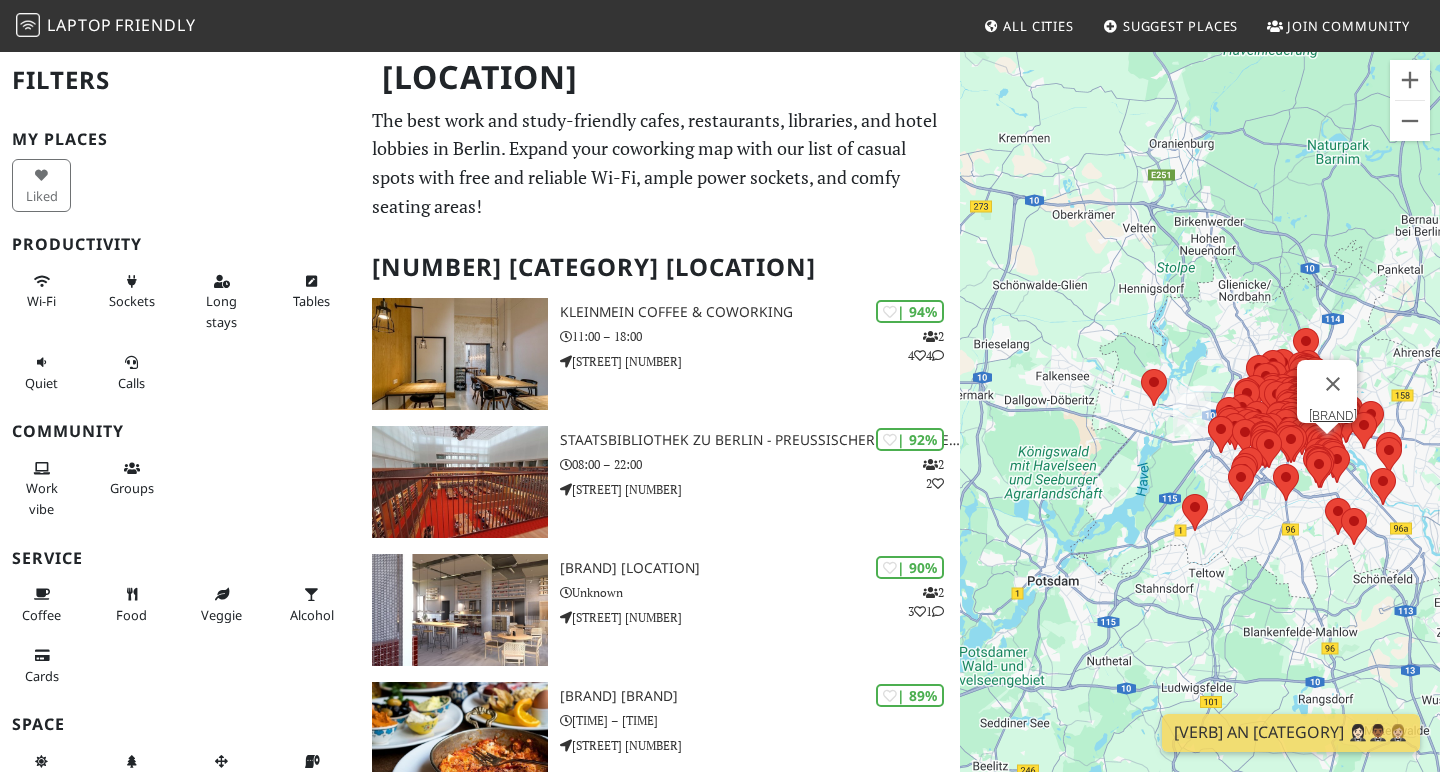 drag, startPoint x: 1188, startPoint y: 437, endPoint x: 1327, endPoint y: 545, distance: 176.02557 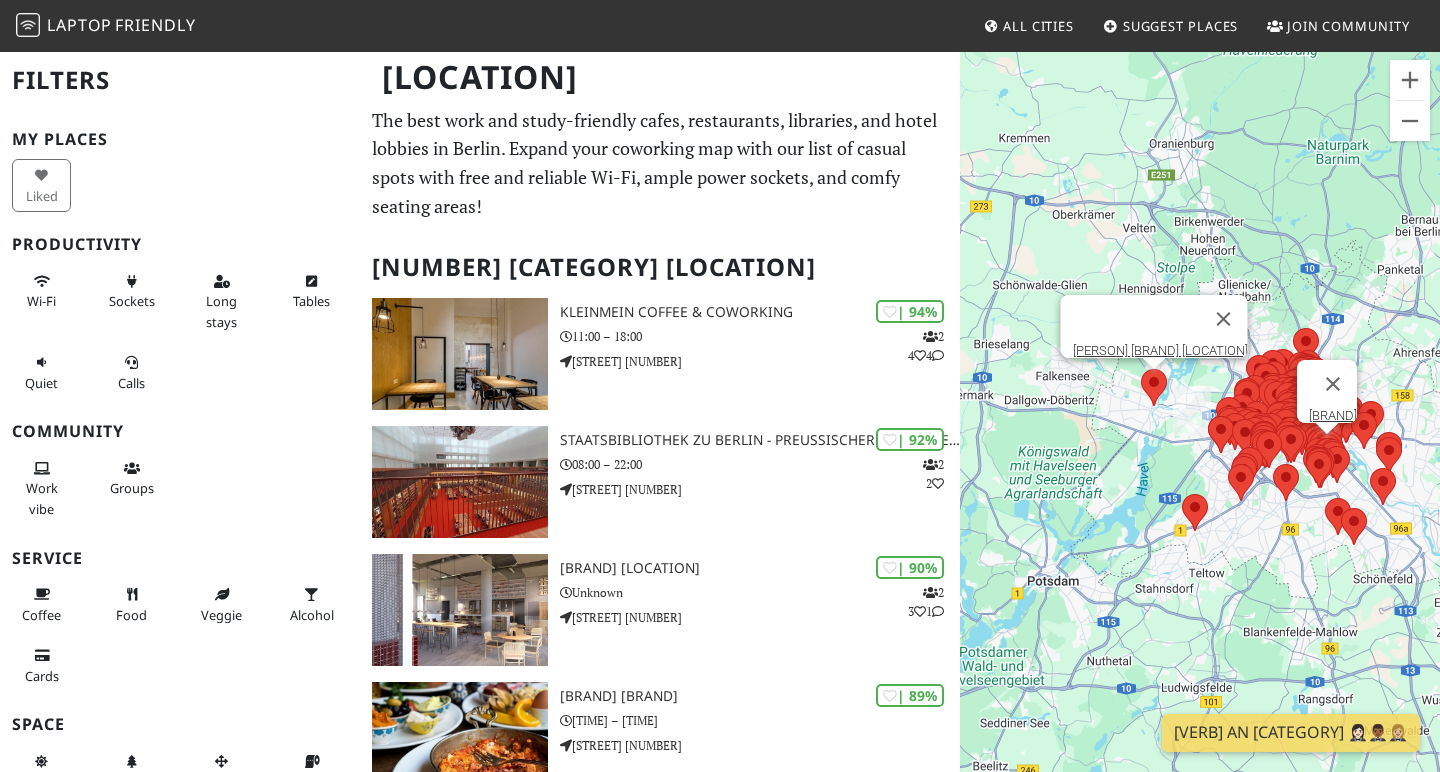 click at bounding box center [1141, 369] 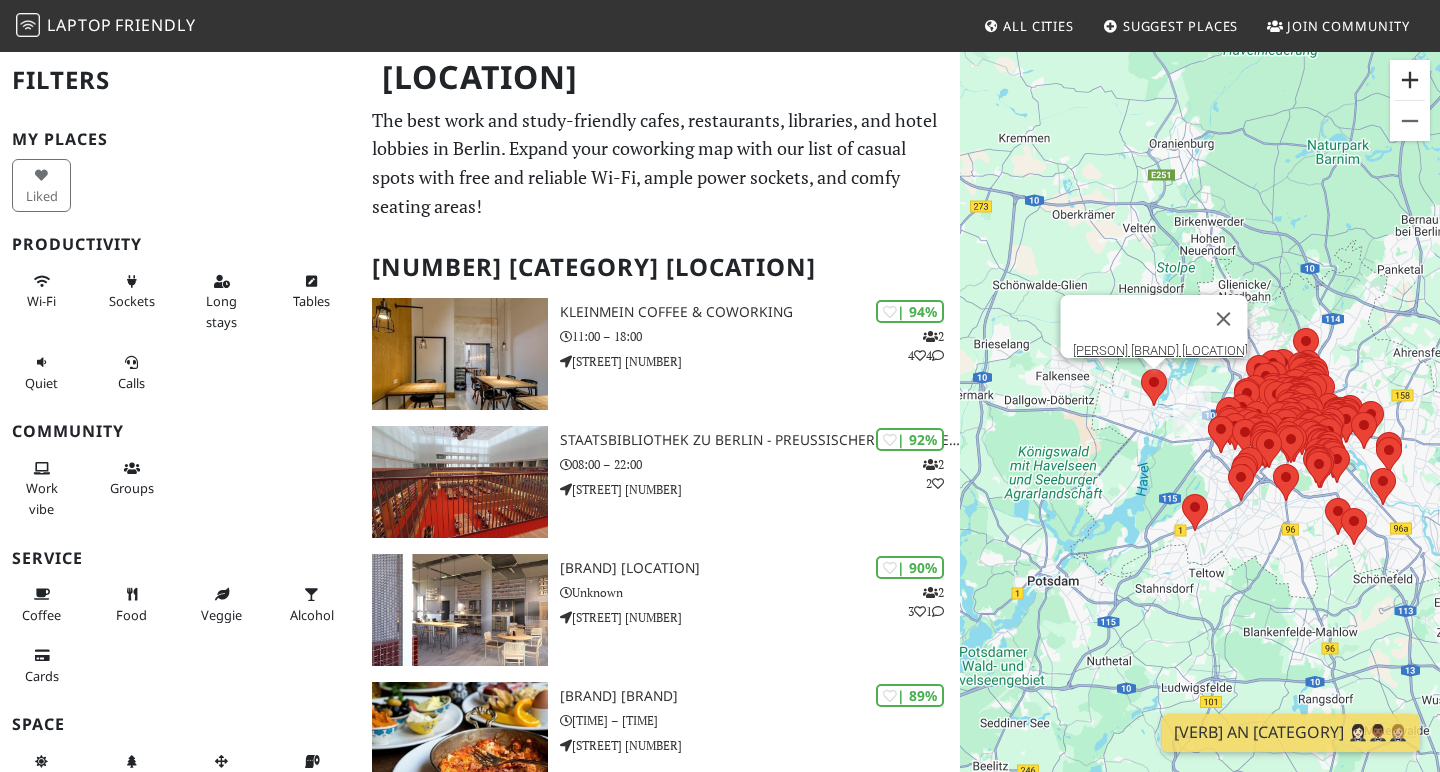 click at bounding box center [1410, 80] 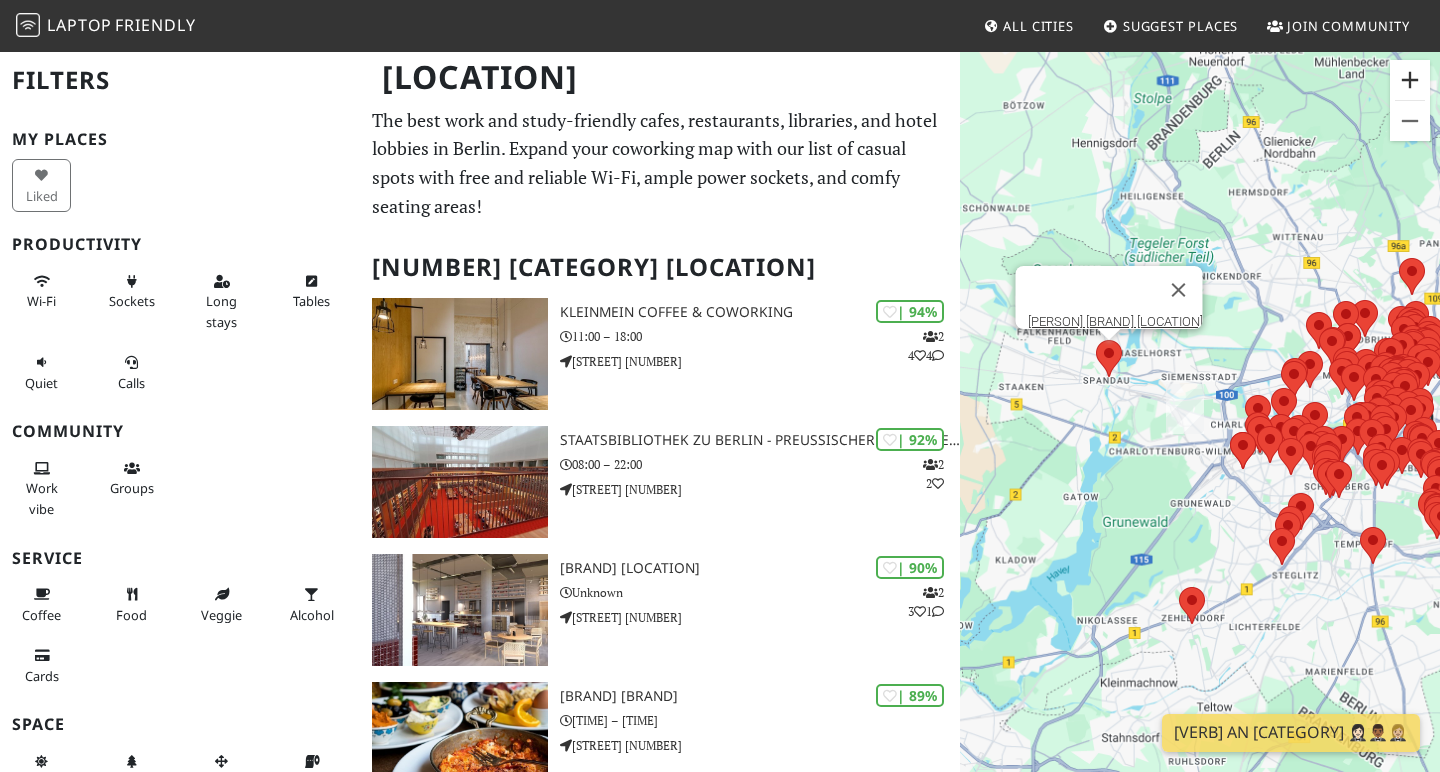 click at bounding box center [1410, 80] 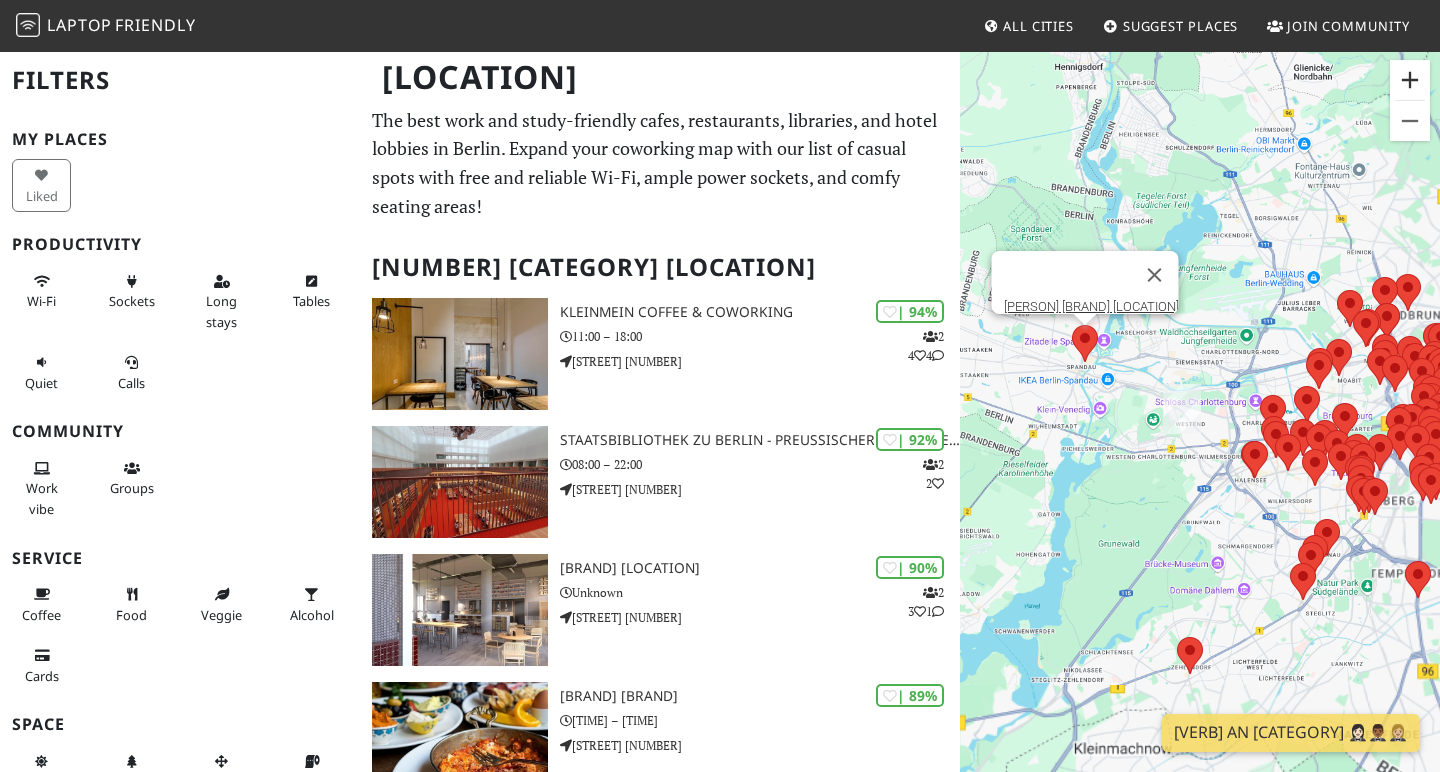 click at bounding box center [1410, 80] 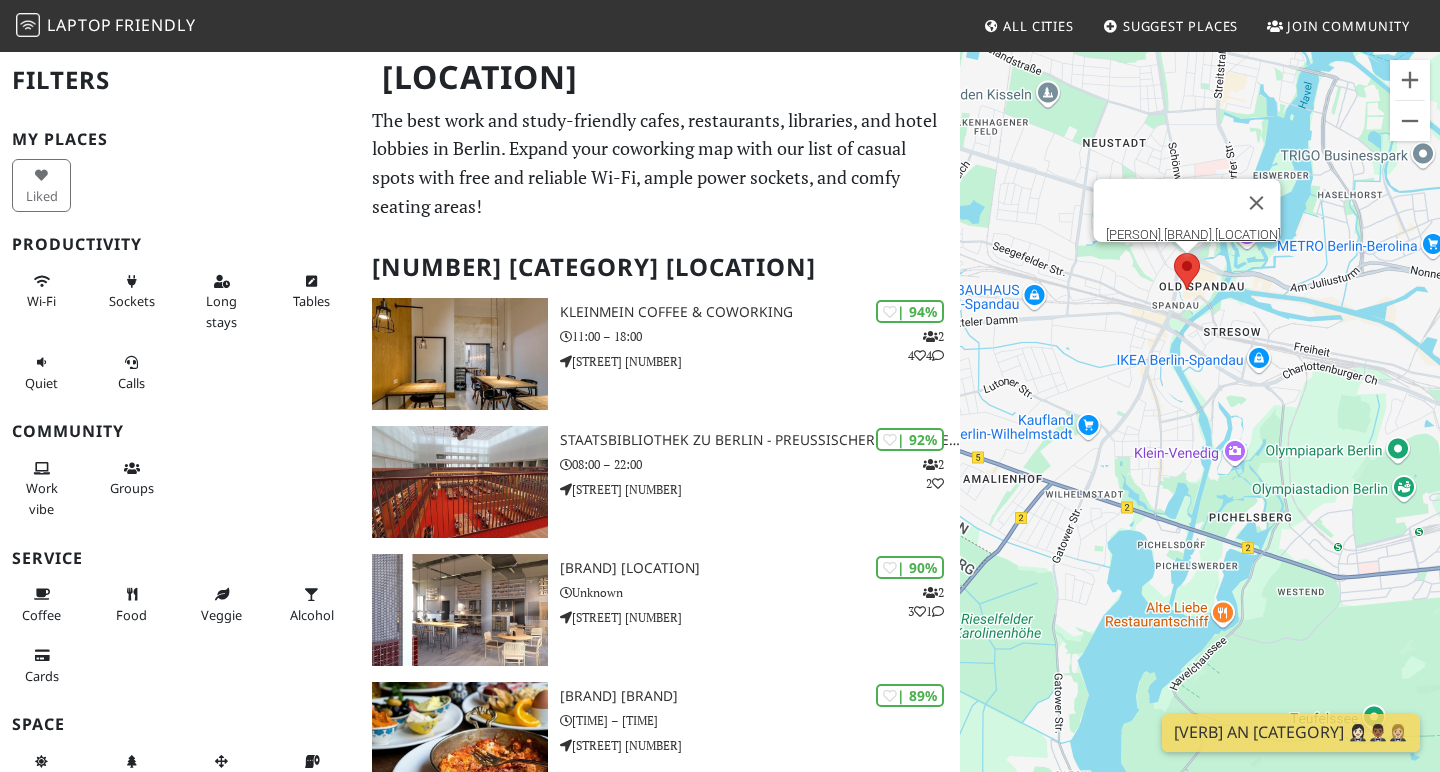 drag, startPoint x: 1049, startPoint y: 300, endPoint x: 1407, endPoint y: 392, distance: 369.63226 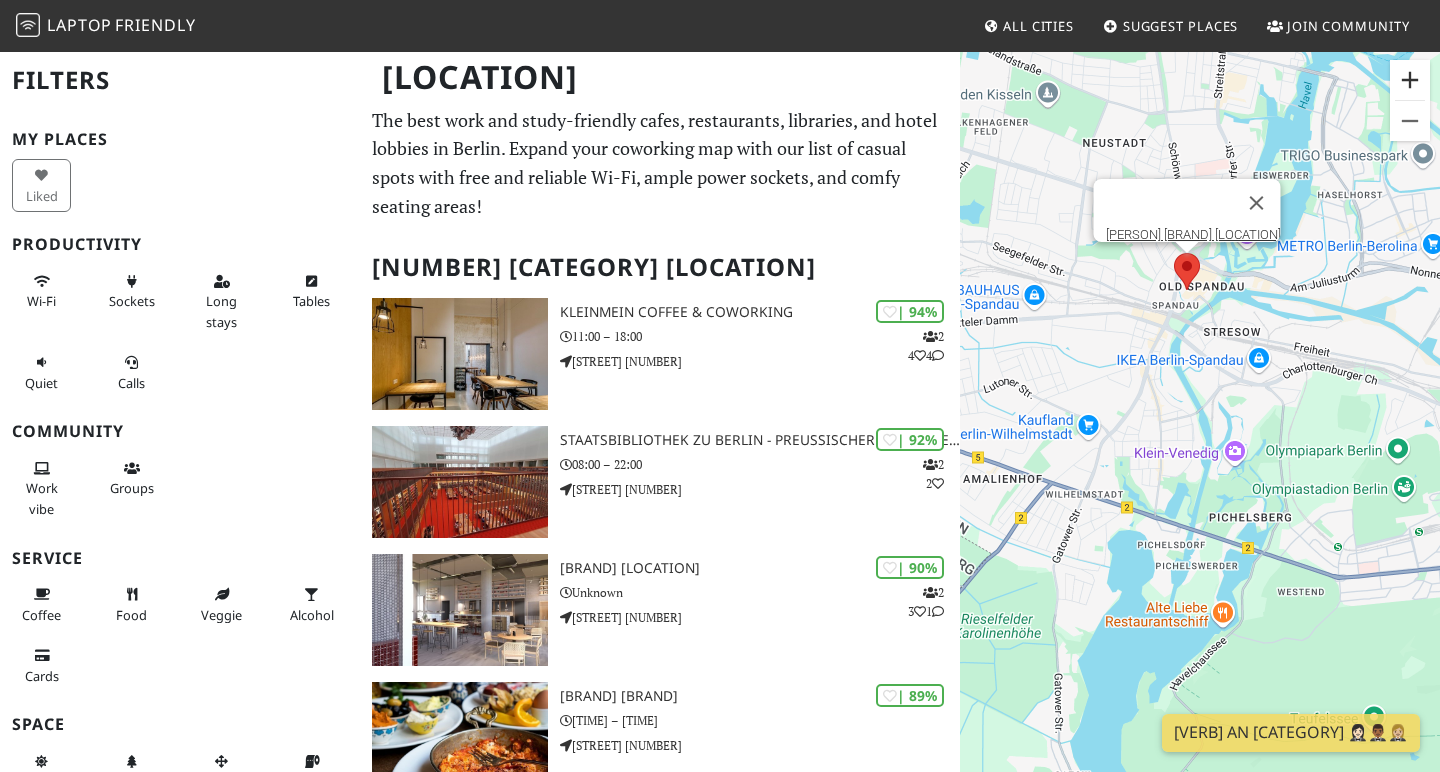 click at bounding box center (1410, 80) 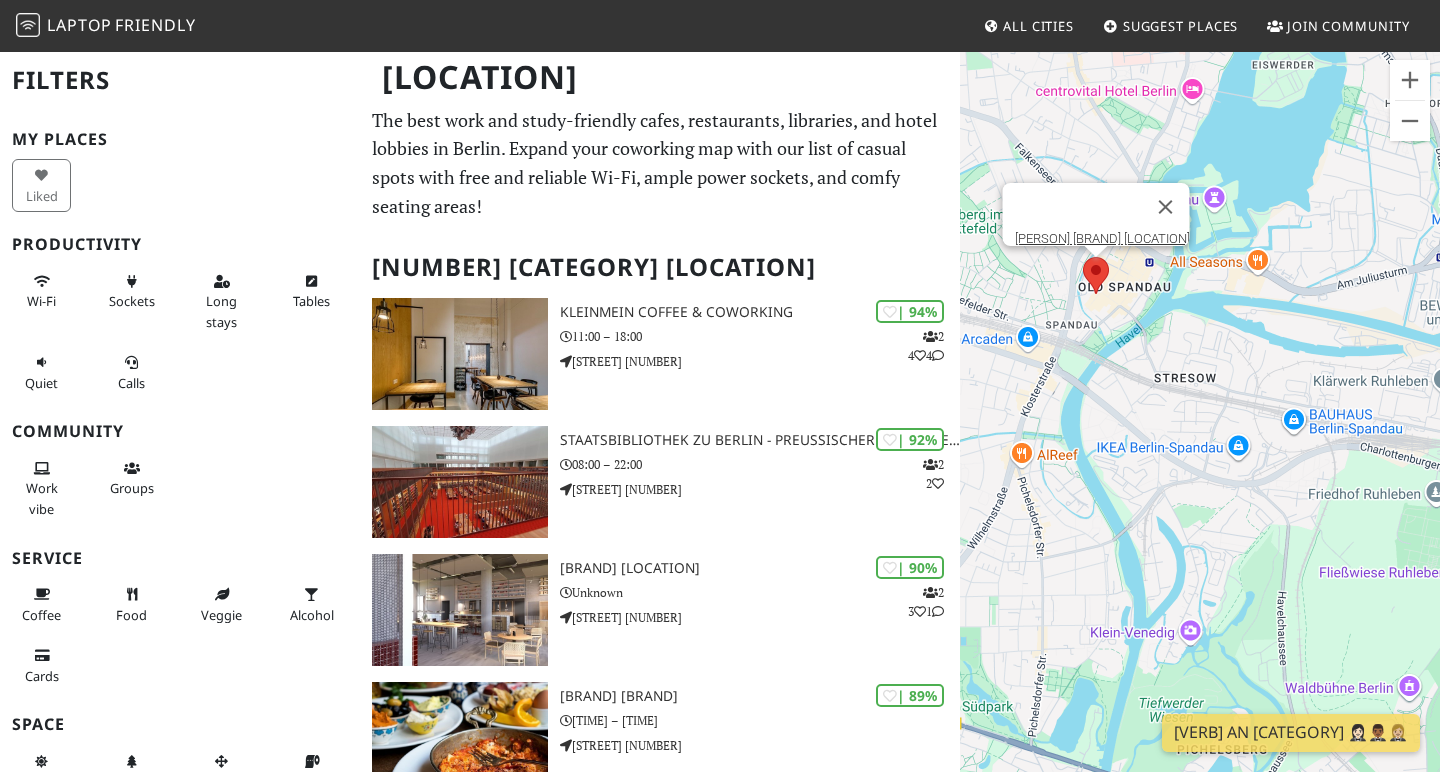 drag, startPoint x: 1184, startPoint y: 151, endPoint x: 1106, endPoint y: 301, distance: 169.06804 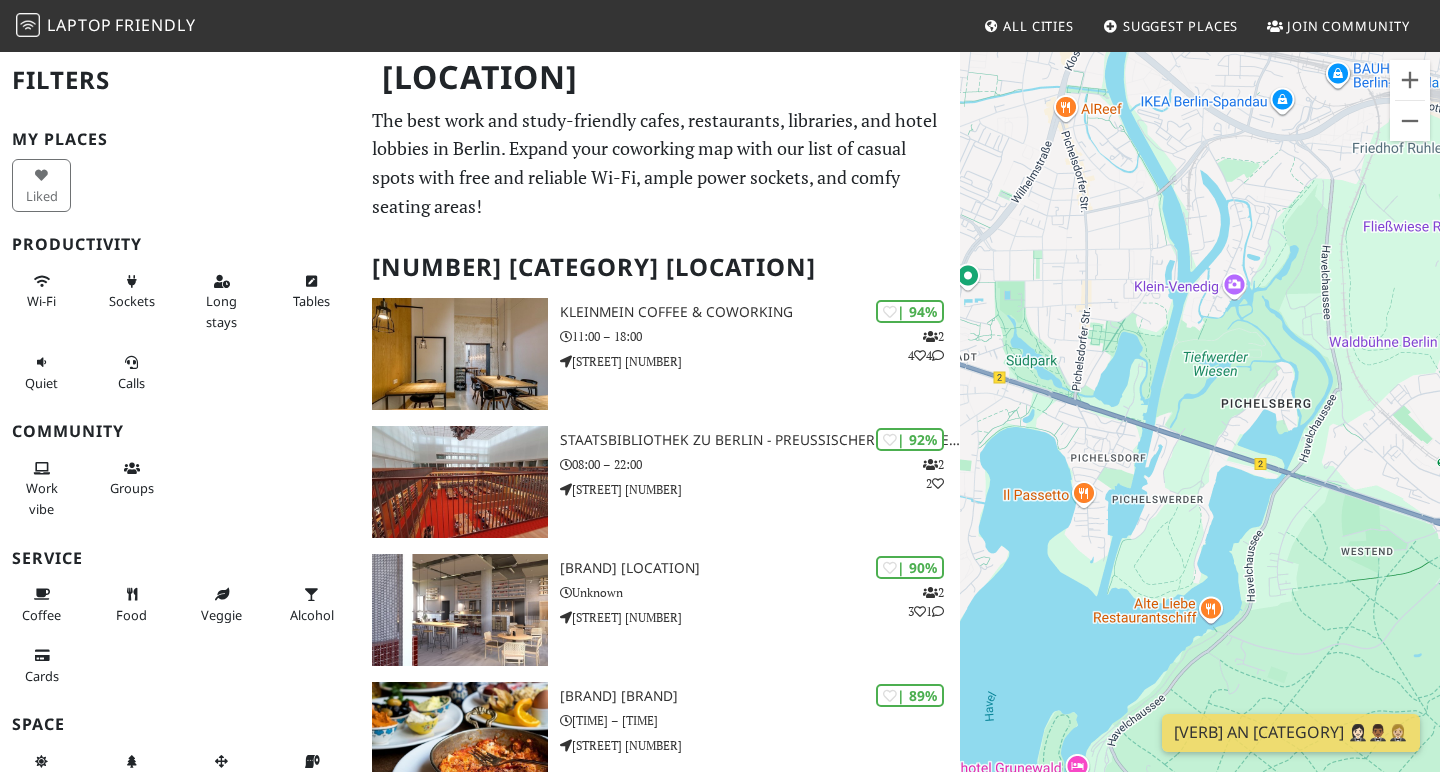 drag, startPoint x: 1152, startPoint y: 428, endPoint x: 1196, endPoint y: 78, distance: 352.75488 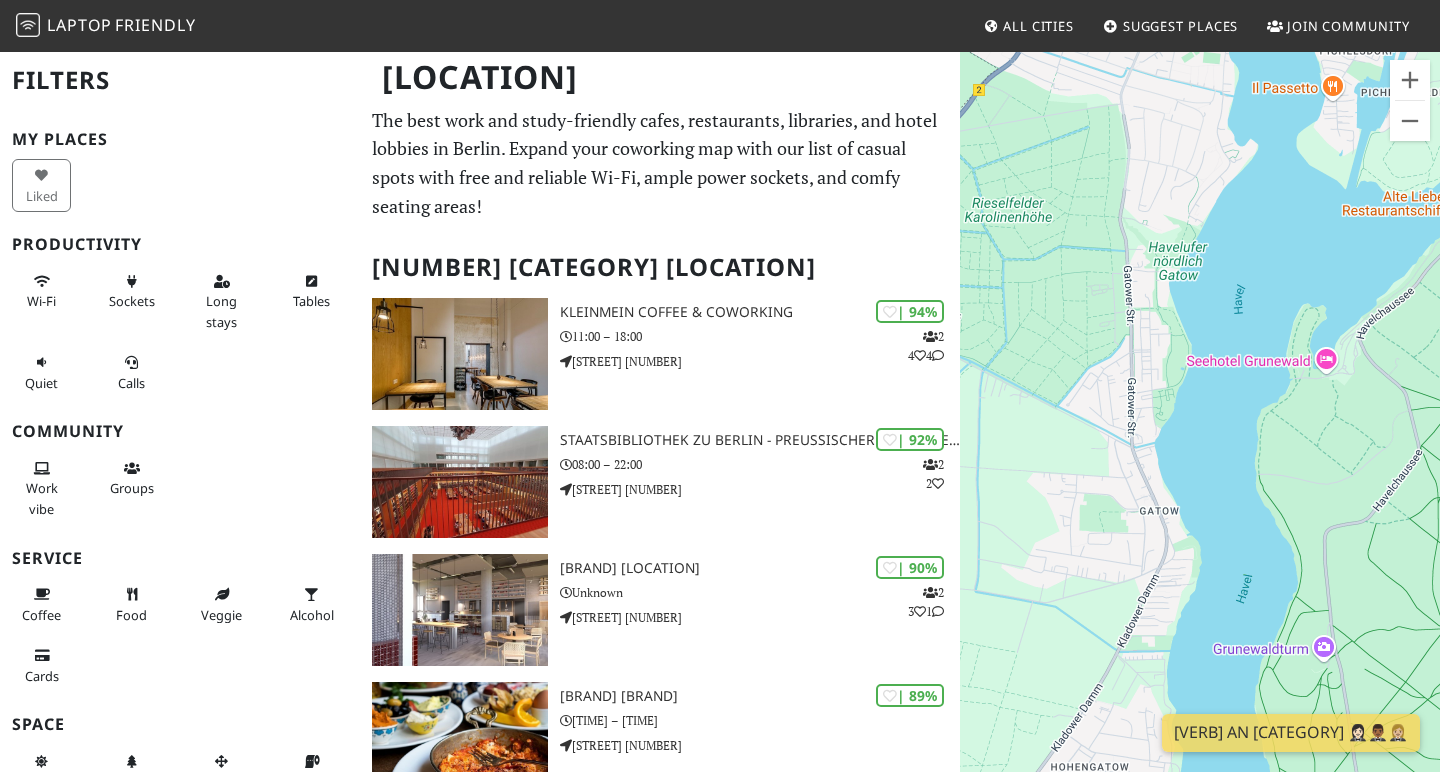 drag, startPoint x: 1115, startPoint y: 440, endPoint x: 1364, endPoint y: 33, distance: 477.12683 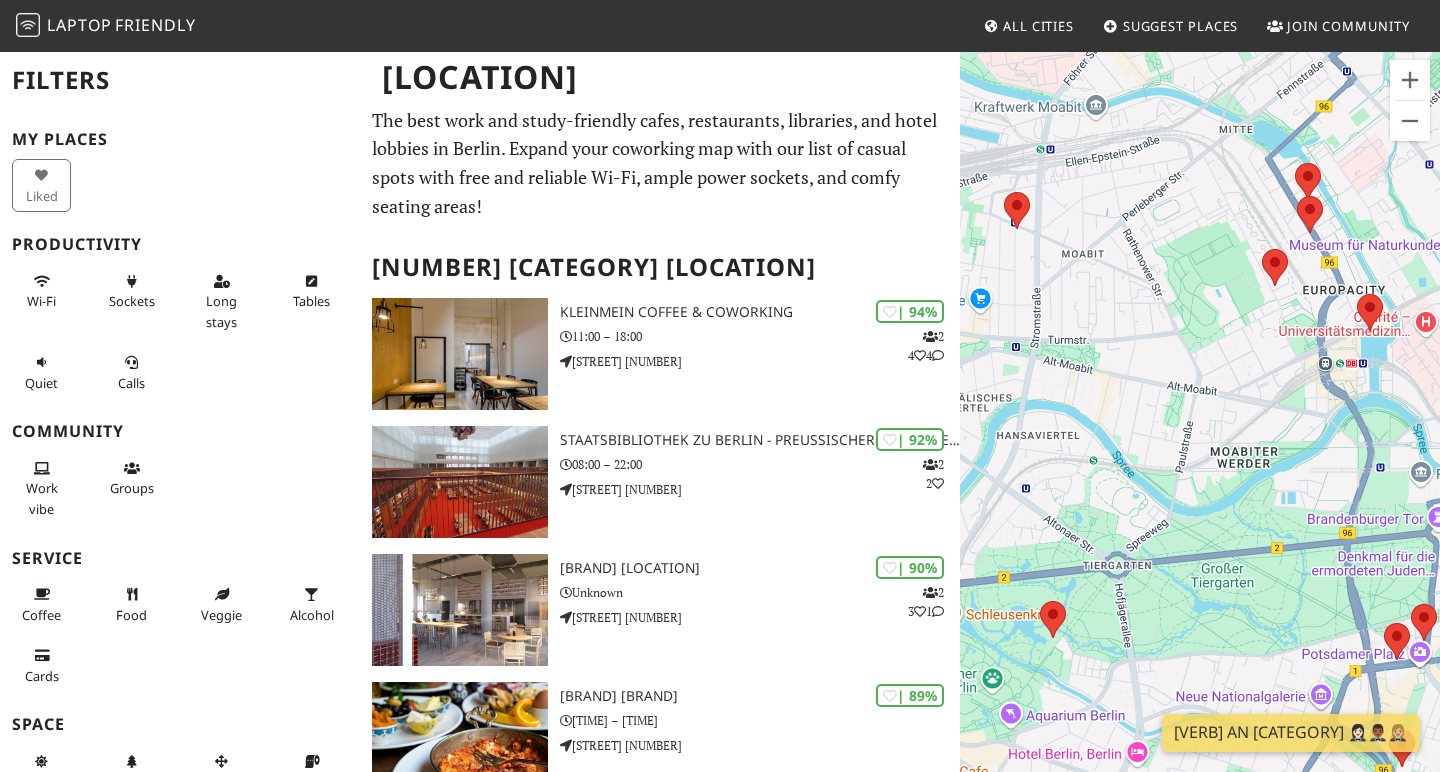 drag, startPoint x: 1285, startPoint y: 298, endPoint x: 998, endPoint y: 546, distance: 379.30594 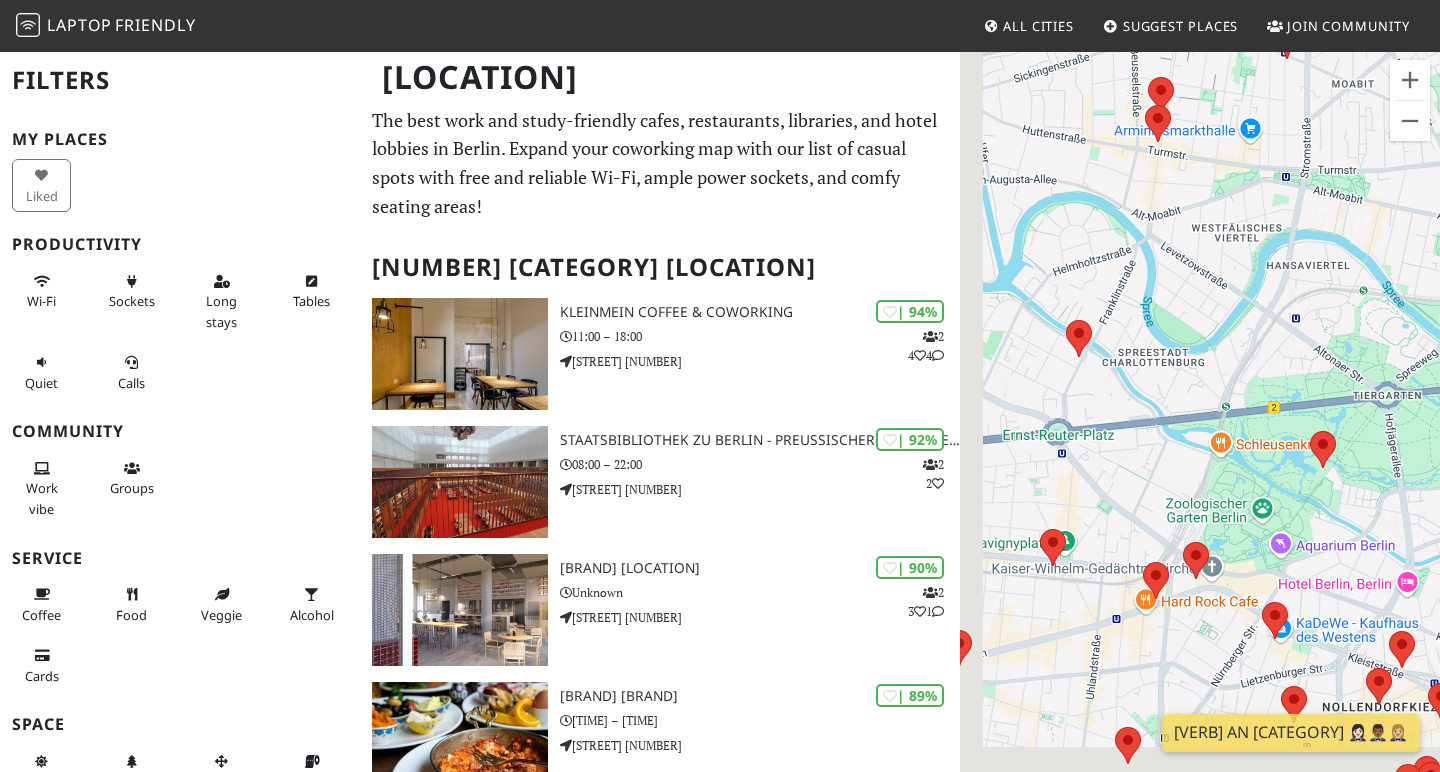 drag, startPoint x: 1105, startPoint y: 523, endPoint x: 1377, endPoint y: 352, distance: 321.28647 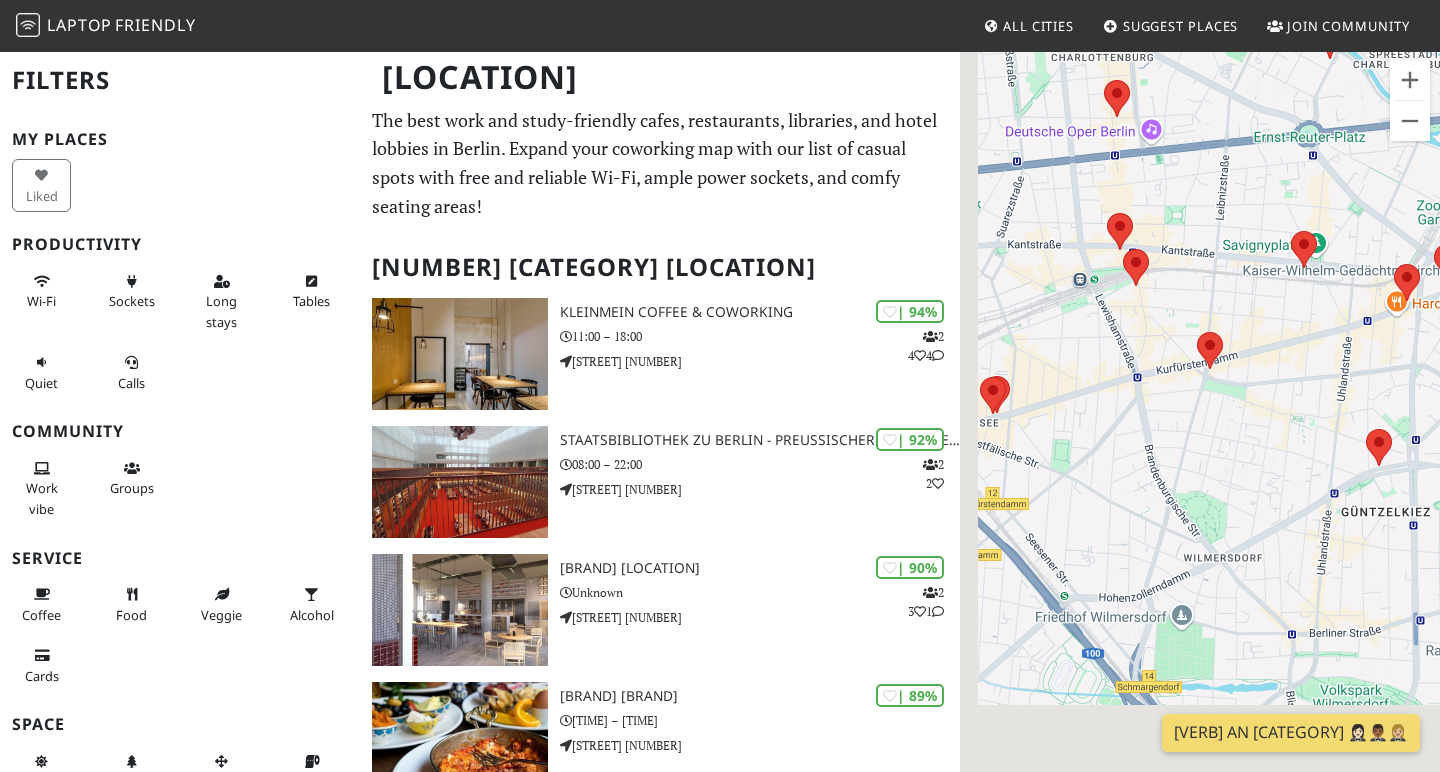 drag, startPoint x: 1179, startPoint y: 473, endPoint x: 1439, endPoint y: 168, distance: 400.7805 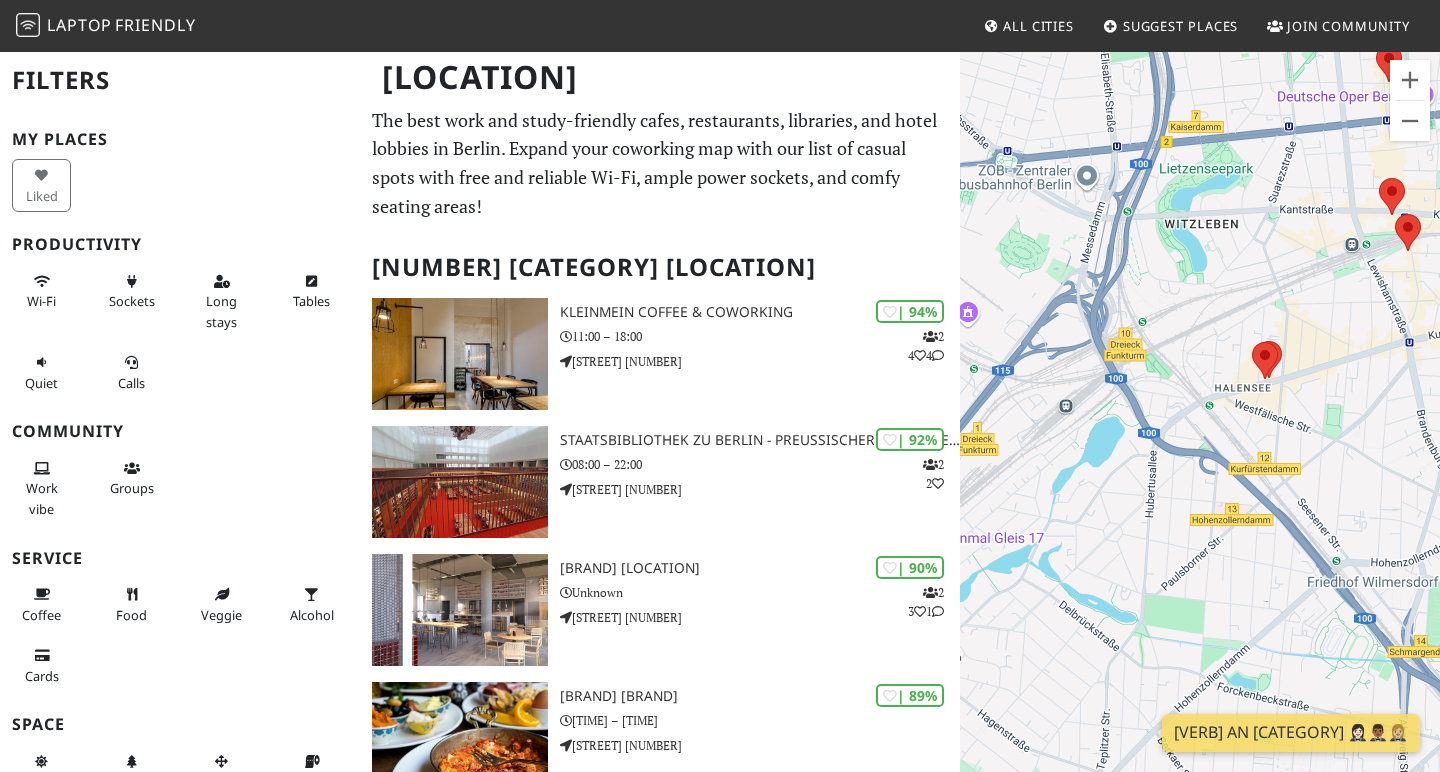 drag, startPoint x: 1164, startPoint y: 332, endPoint x: 1439, endPoint y: 298, distance: 277.09384 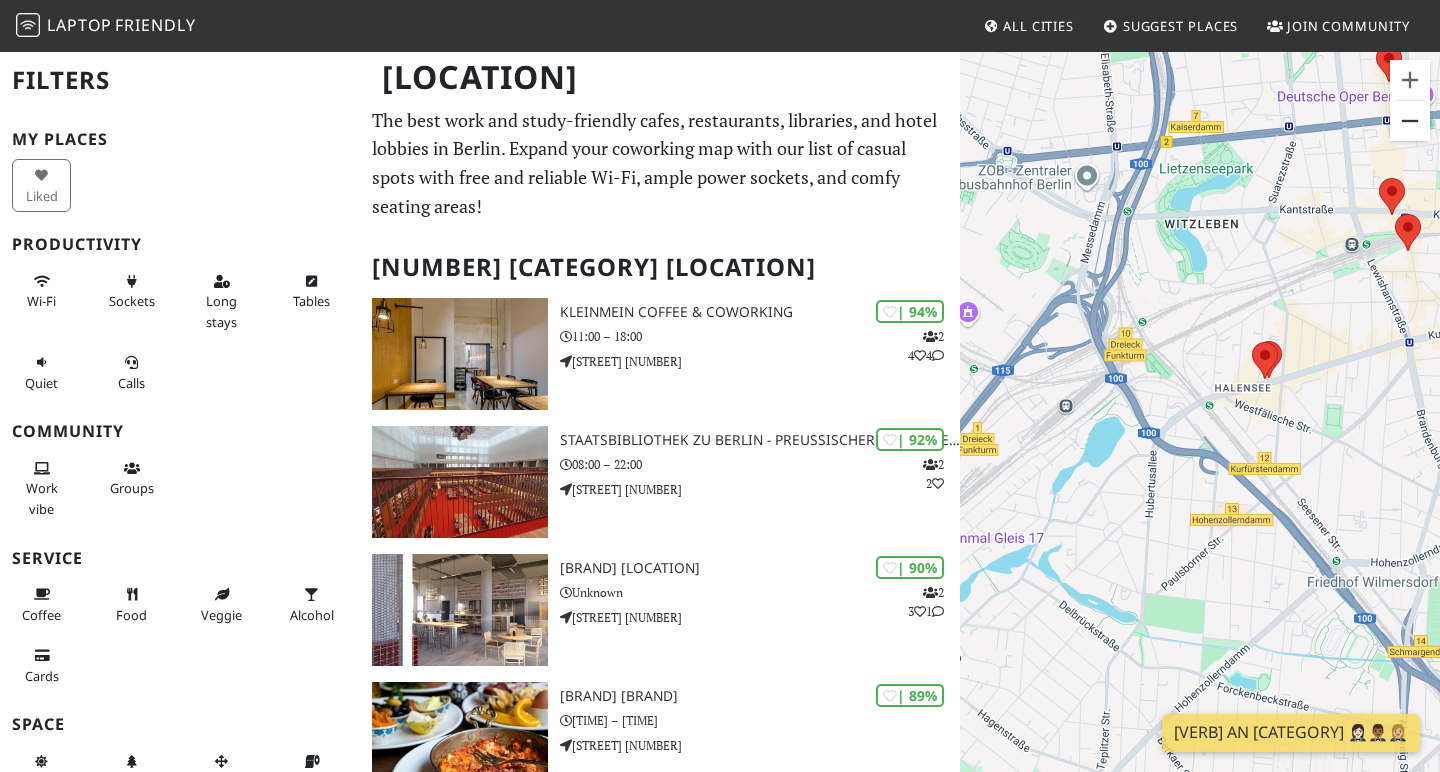 click at bounding box center [1410, 121] 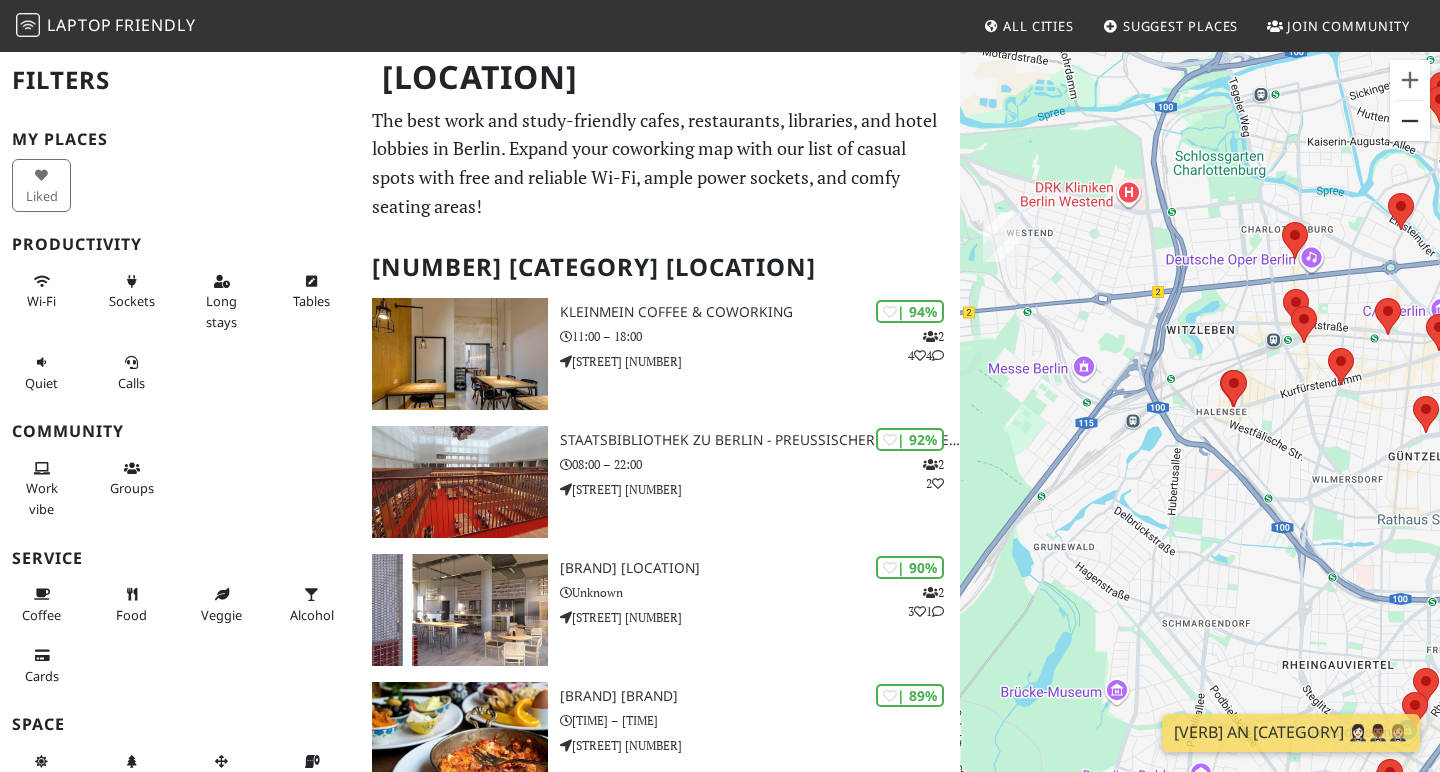 click at bounding box center [1410, 121] 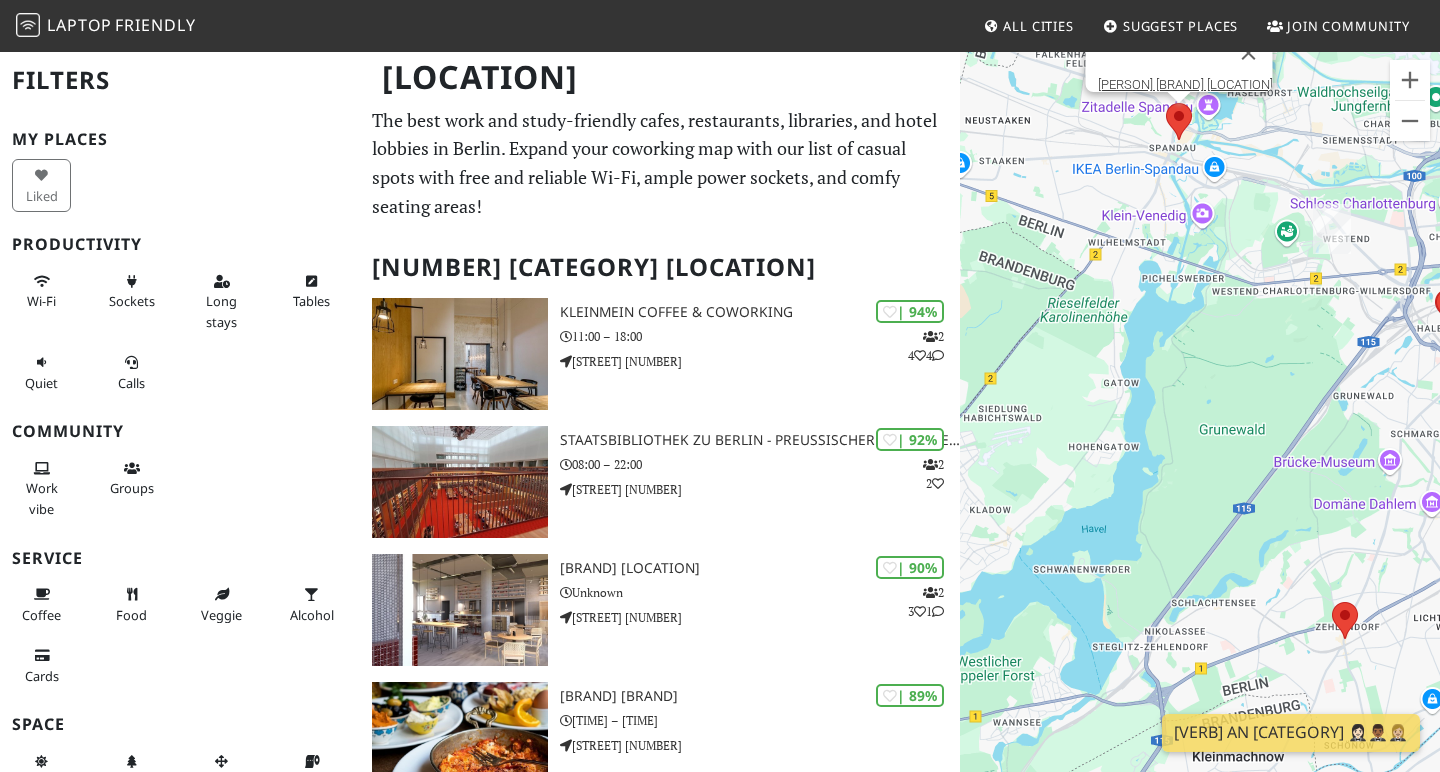 drag, startPoint x: 1204, startPoint y: 424, endPoint x: 1439, endPoint y: 328, distance: 253.85233 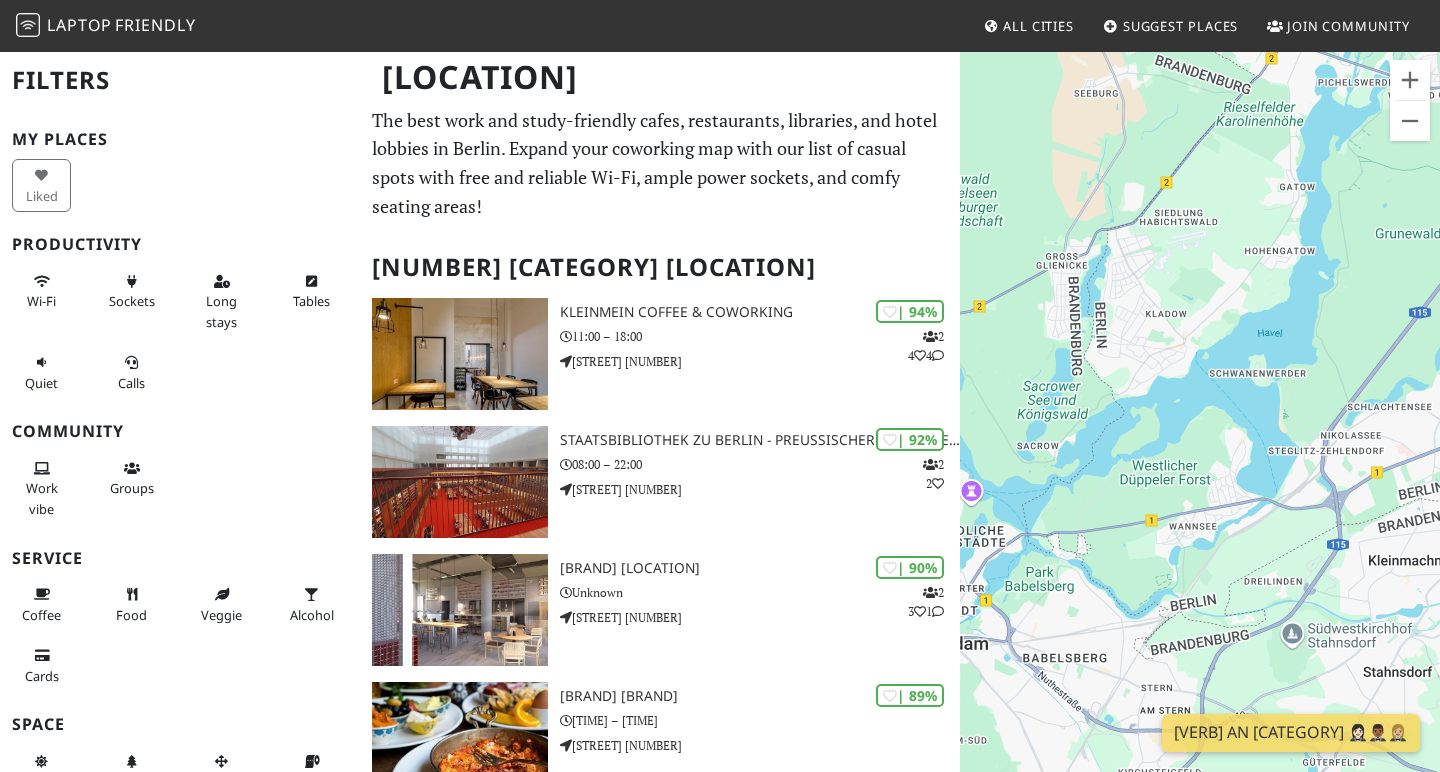 drag, startPoint x: 1230, startPoint y: 346, endPoint x: 1378, endPoint y: 184, distance: 219.42653 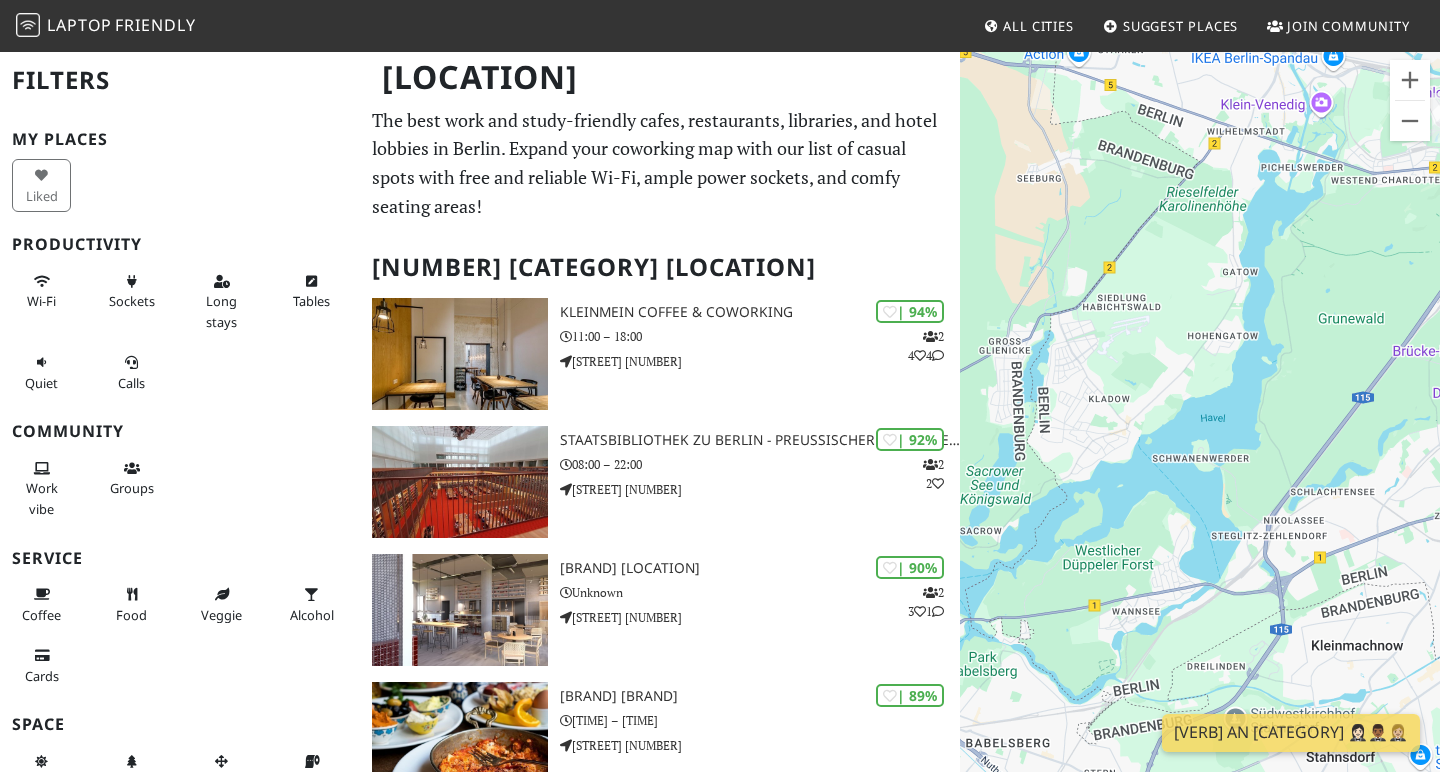 drag, startPoint x: 1354, startPoint y: 192, endPoint x: 1295, endPoint y: 282, distance: 107.61505 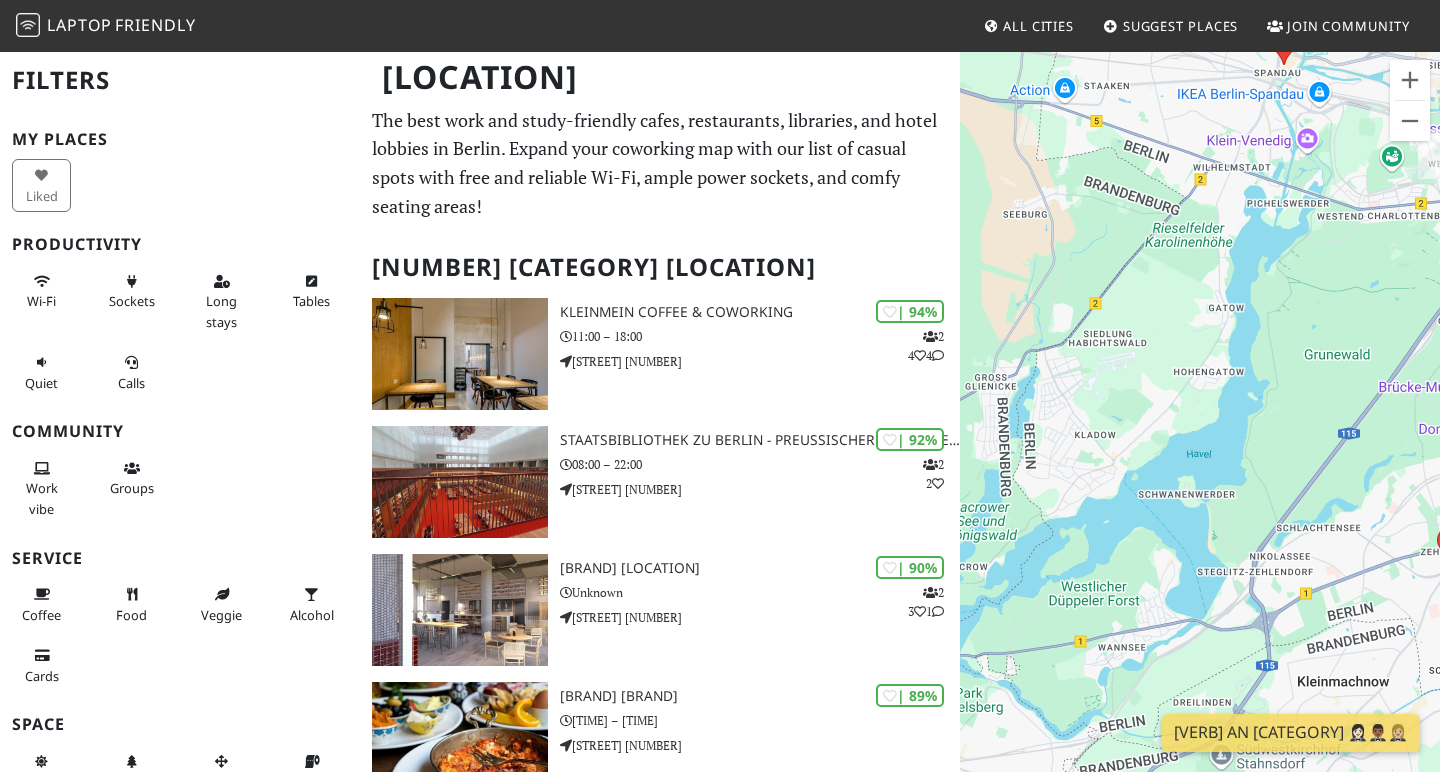 drag, startPoint x: 1215, startPoint y: 426, endPoint x: 1201, endPoint y: 464, distance: 40.496914 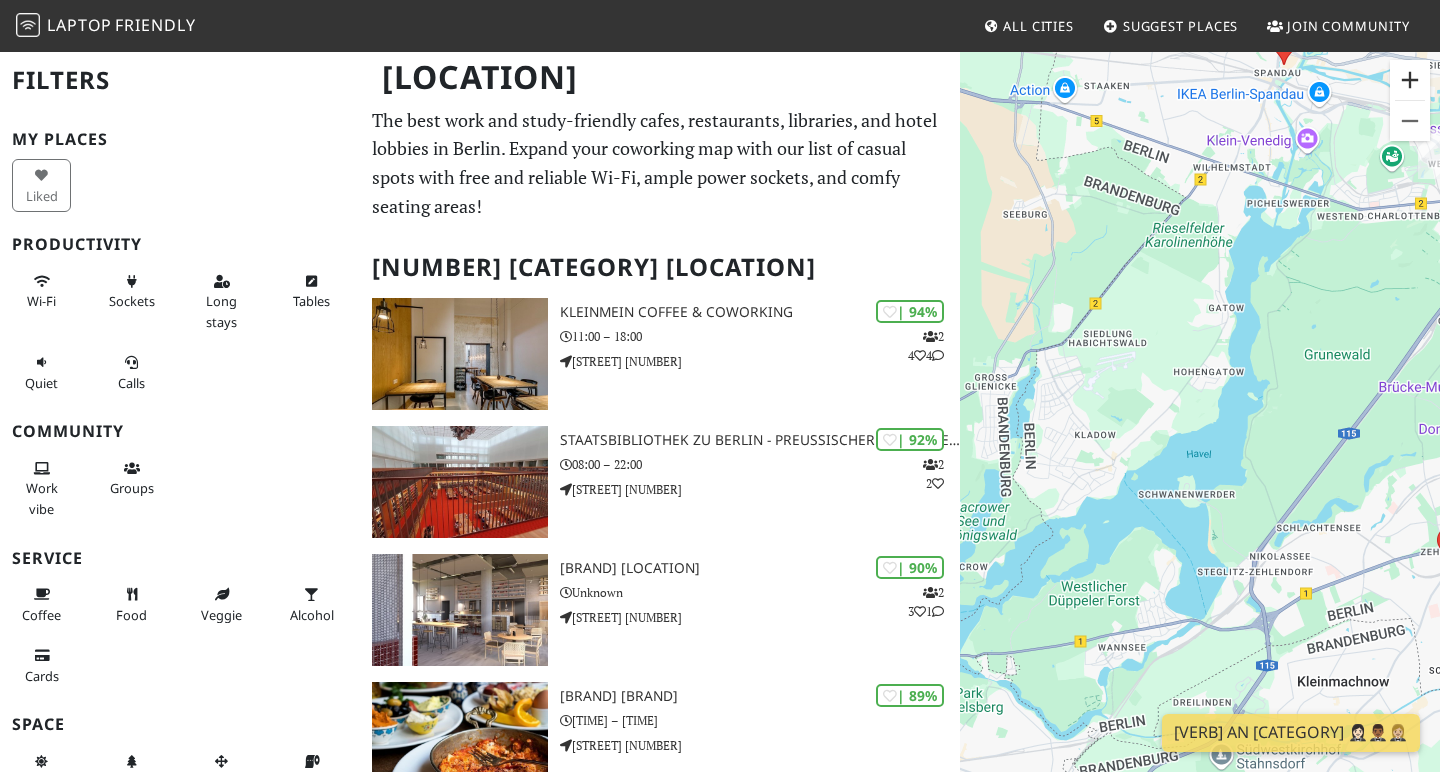 click at bounding box center (1410, 80) 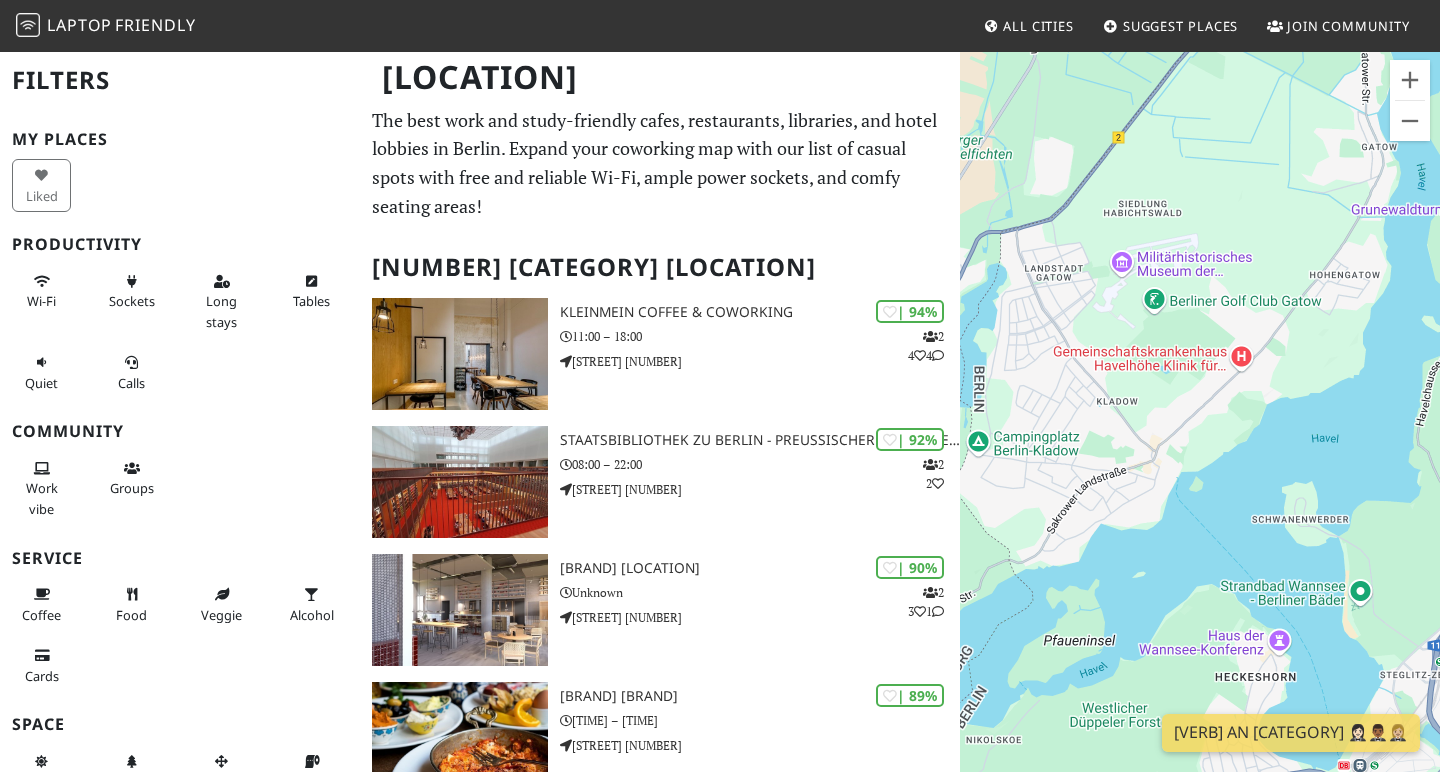 drag, startPoint x: 1275, startPoint y: 320, endPoint x: 1403, endPoint y: 281, distance: 133.80957 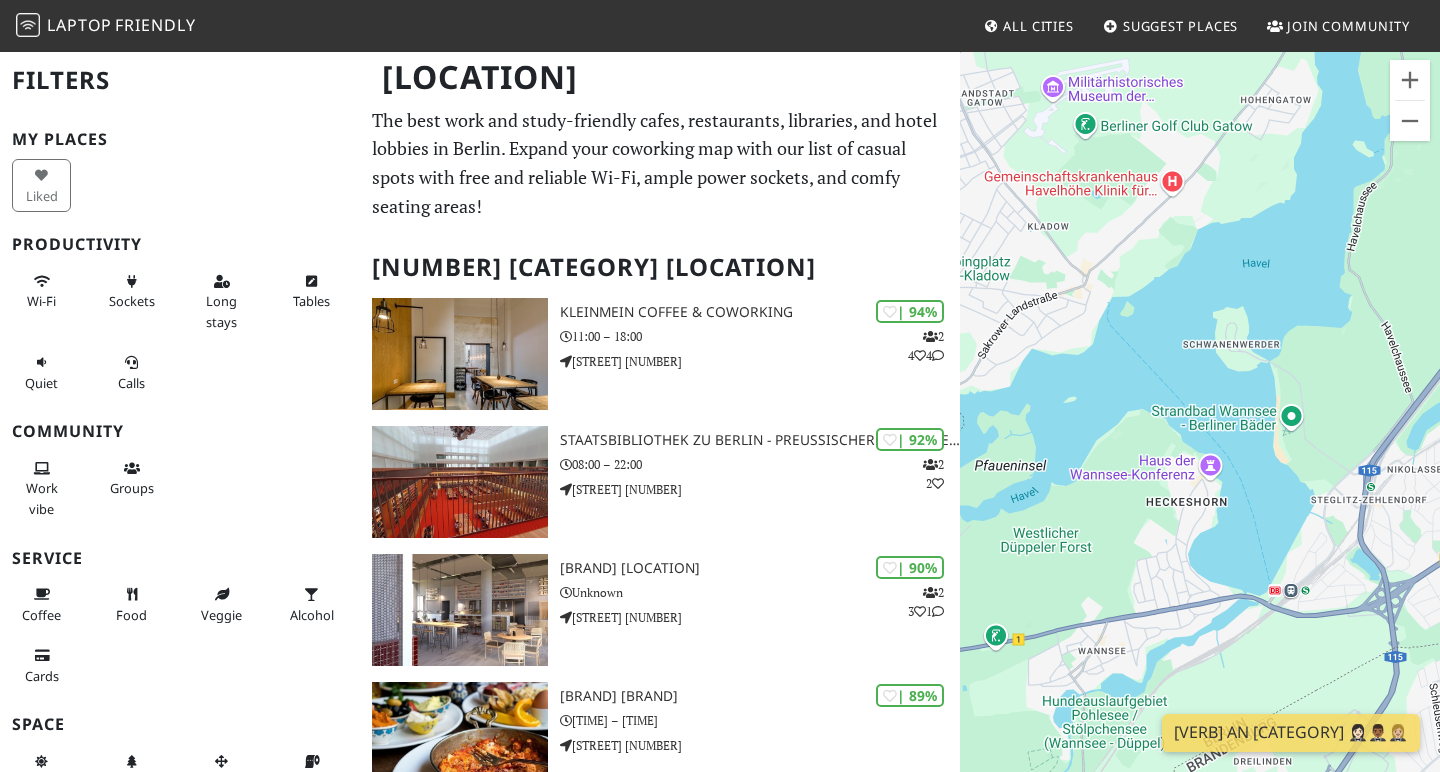 drag, startPoint x: 1312, startPoint y: 661, endPoint x: 1241, endPoint y: 481, distance: 193.49677 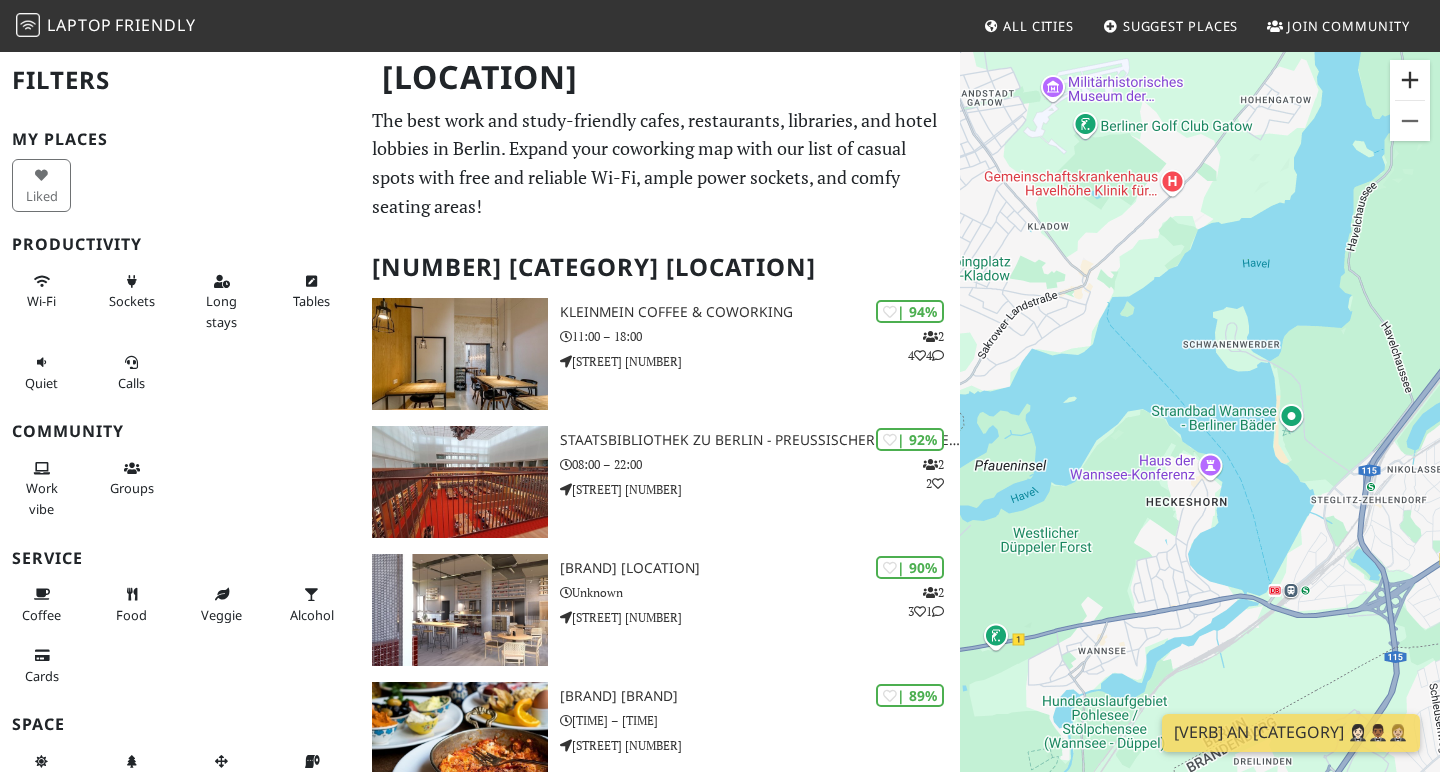 click at bounding box center (1410, 80) 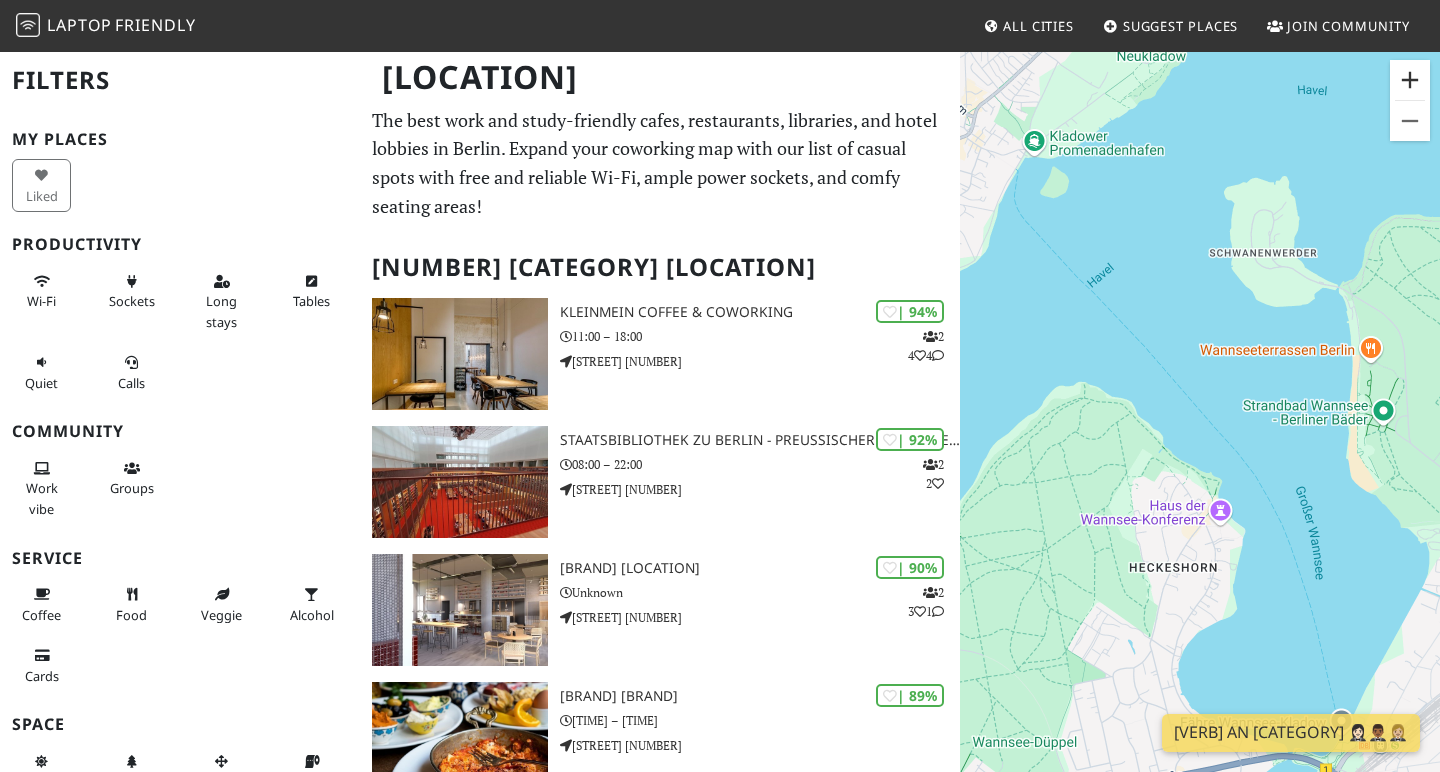 click at bounding box center [1410, 80] 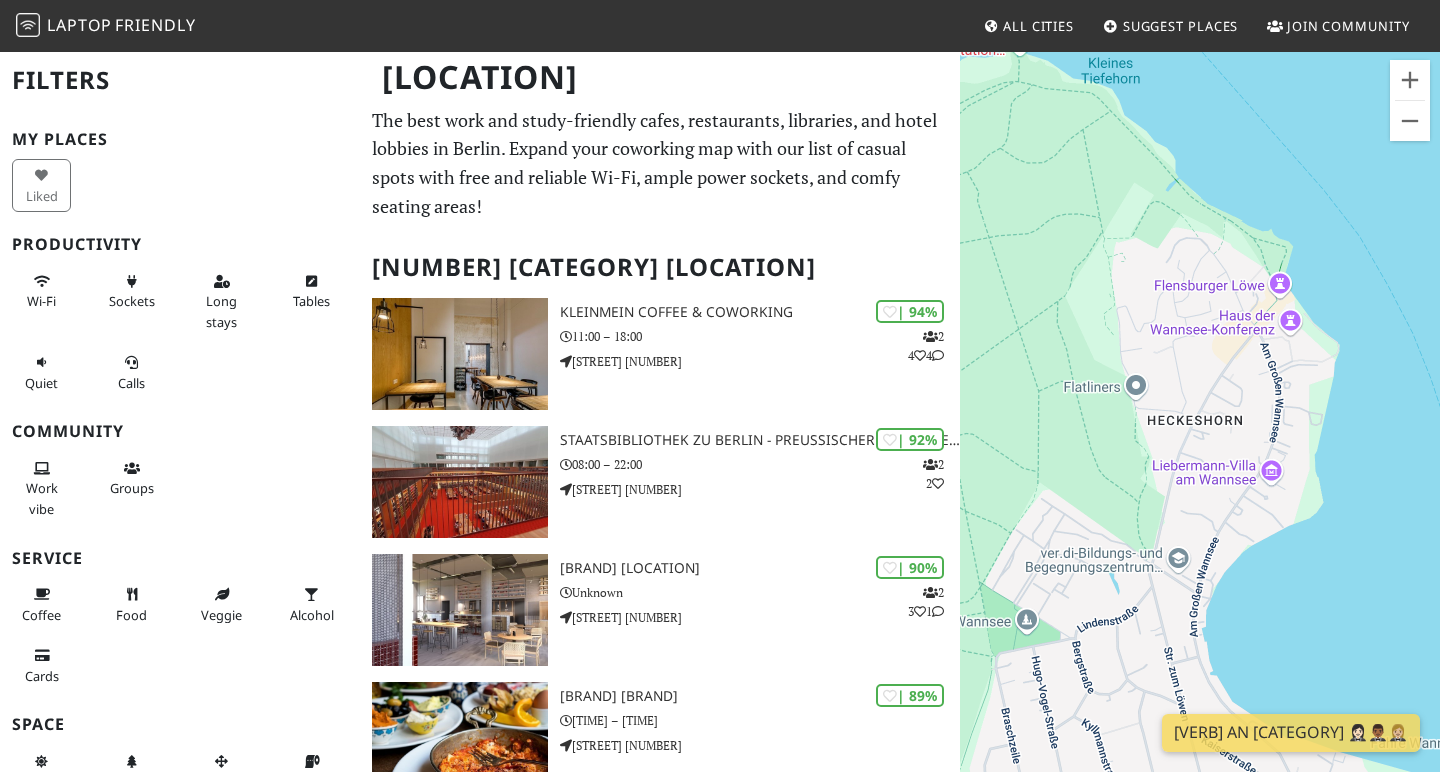 drag, startPoint x: 1297, startPoint y: 553, endPoint x: 1347, endPoint y: 269, distance: 288.36783 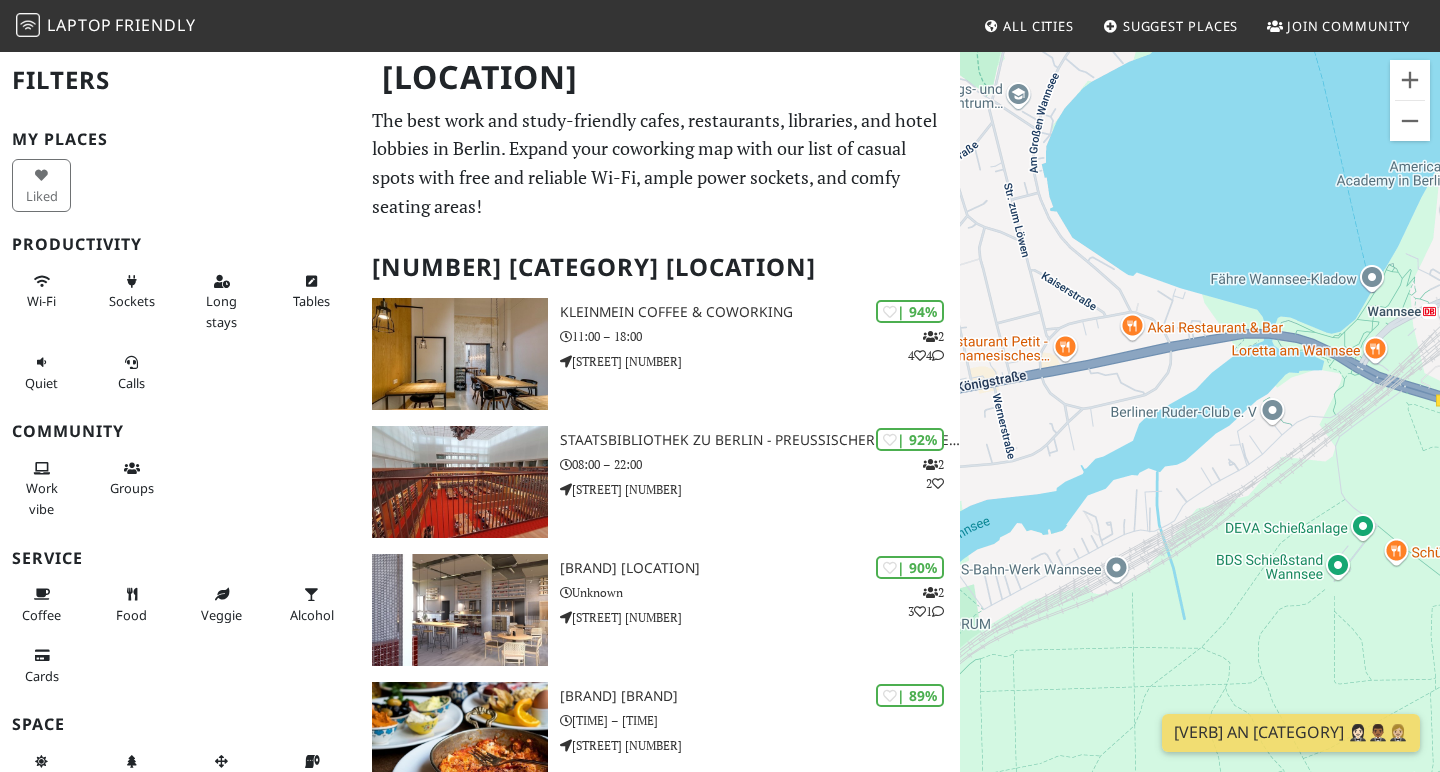 drag, startPoint x: 1267, startPoint y: 608, endPoint x: 1107, endPoint y: 144, distance: 490.81158 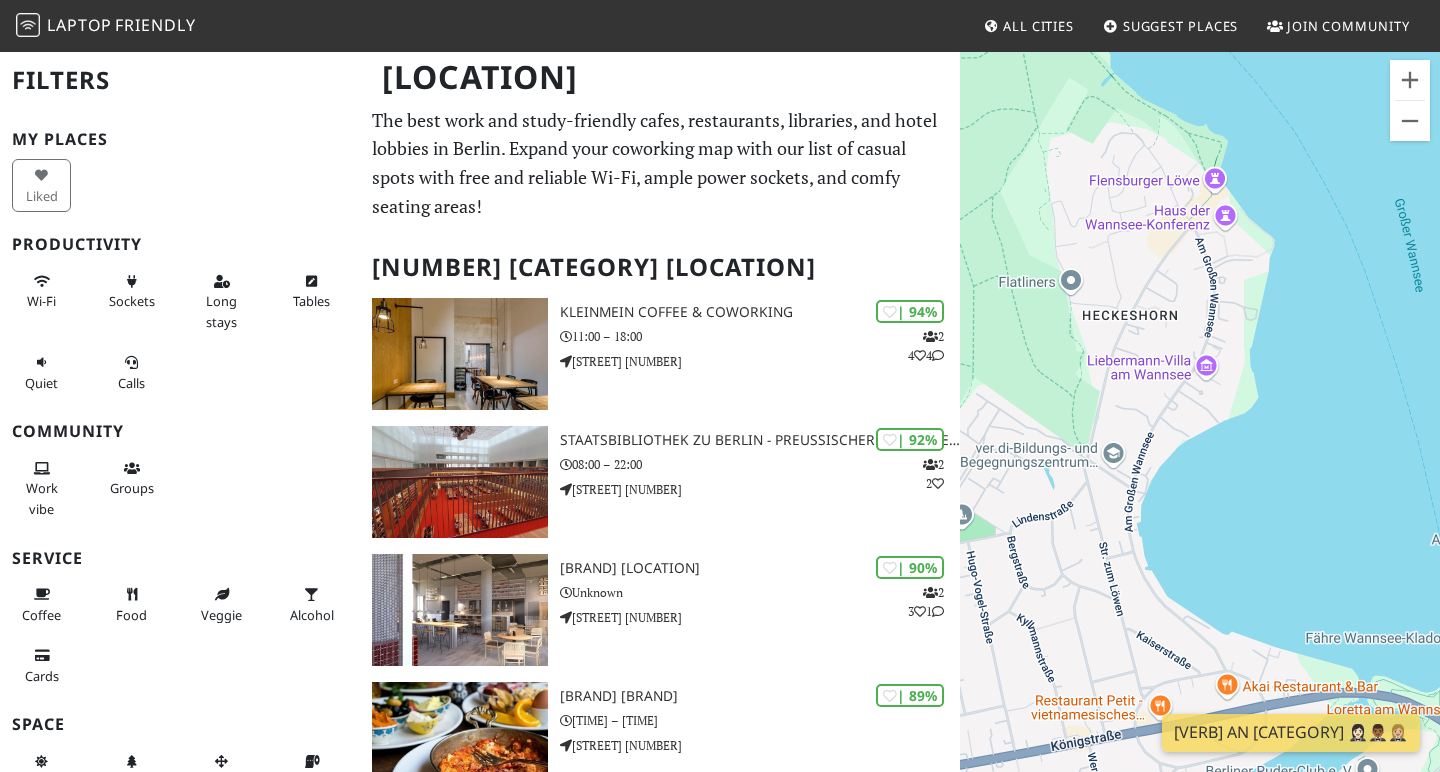 drag, startPoint x: 1260, startPoint y: 288, endPoint x: 1342, endPoint y: 649, distance: 370.1959 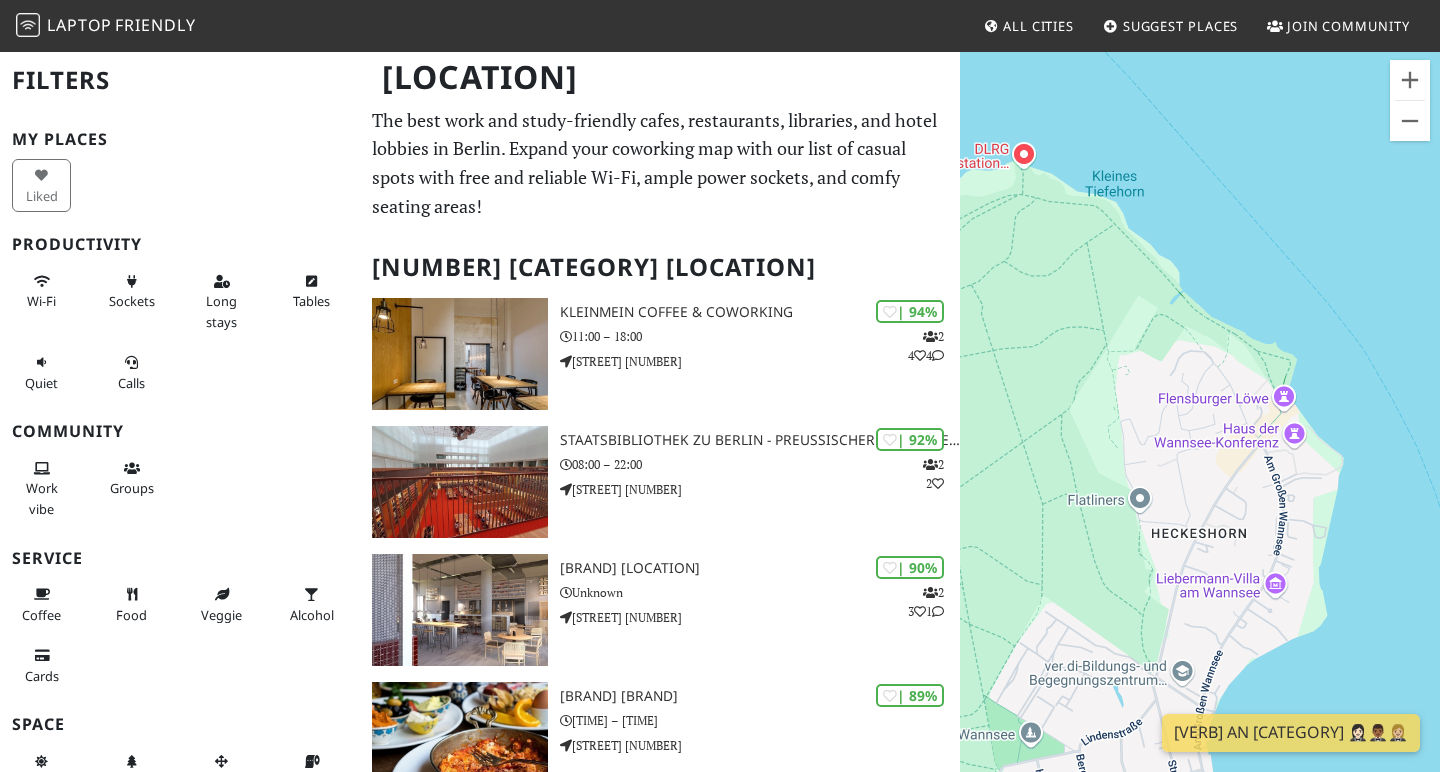 drag, startPoint x: 1208, startPoint y: 328, endPoint x: 1277, endPoint y: 549, distance: 231.52106 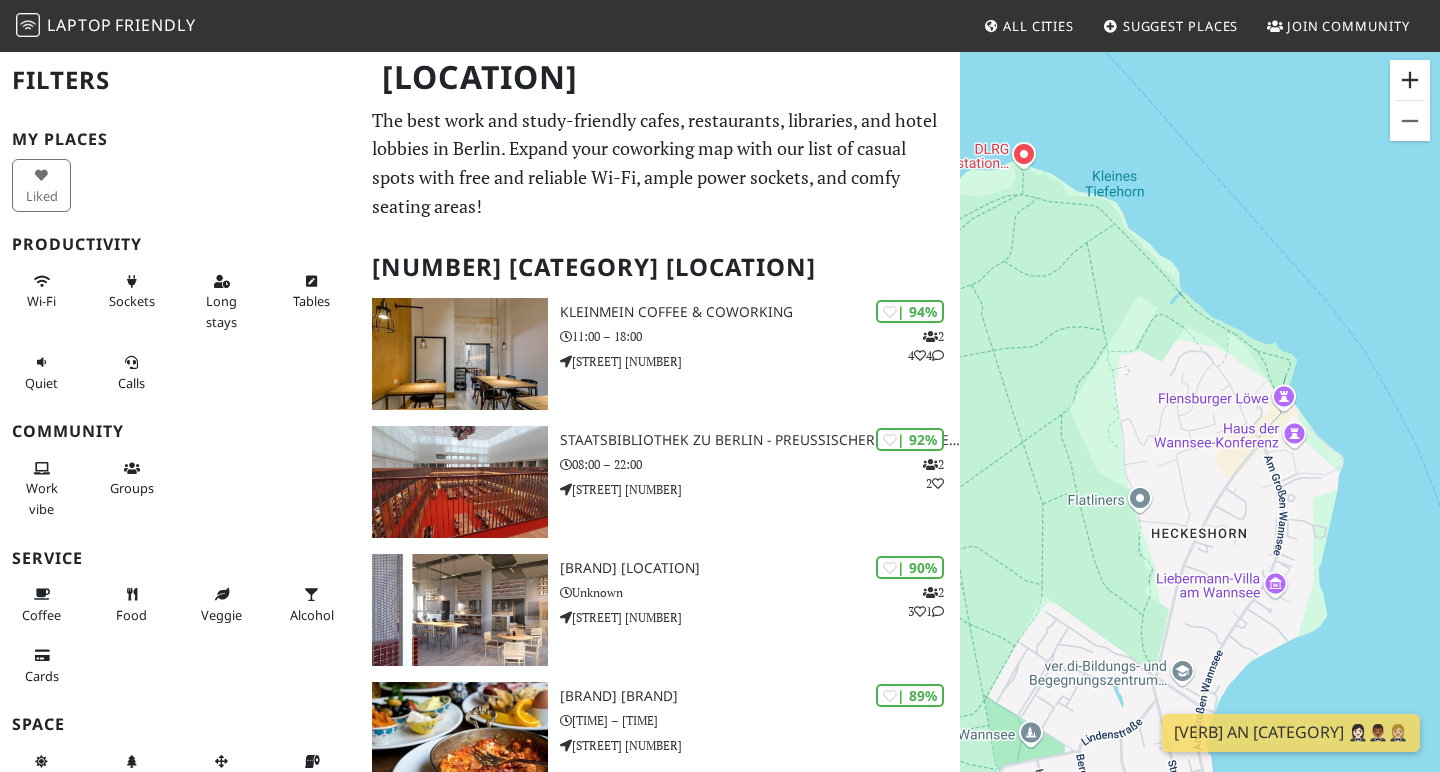 click at bounding box center (1410, 80) 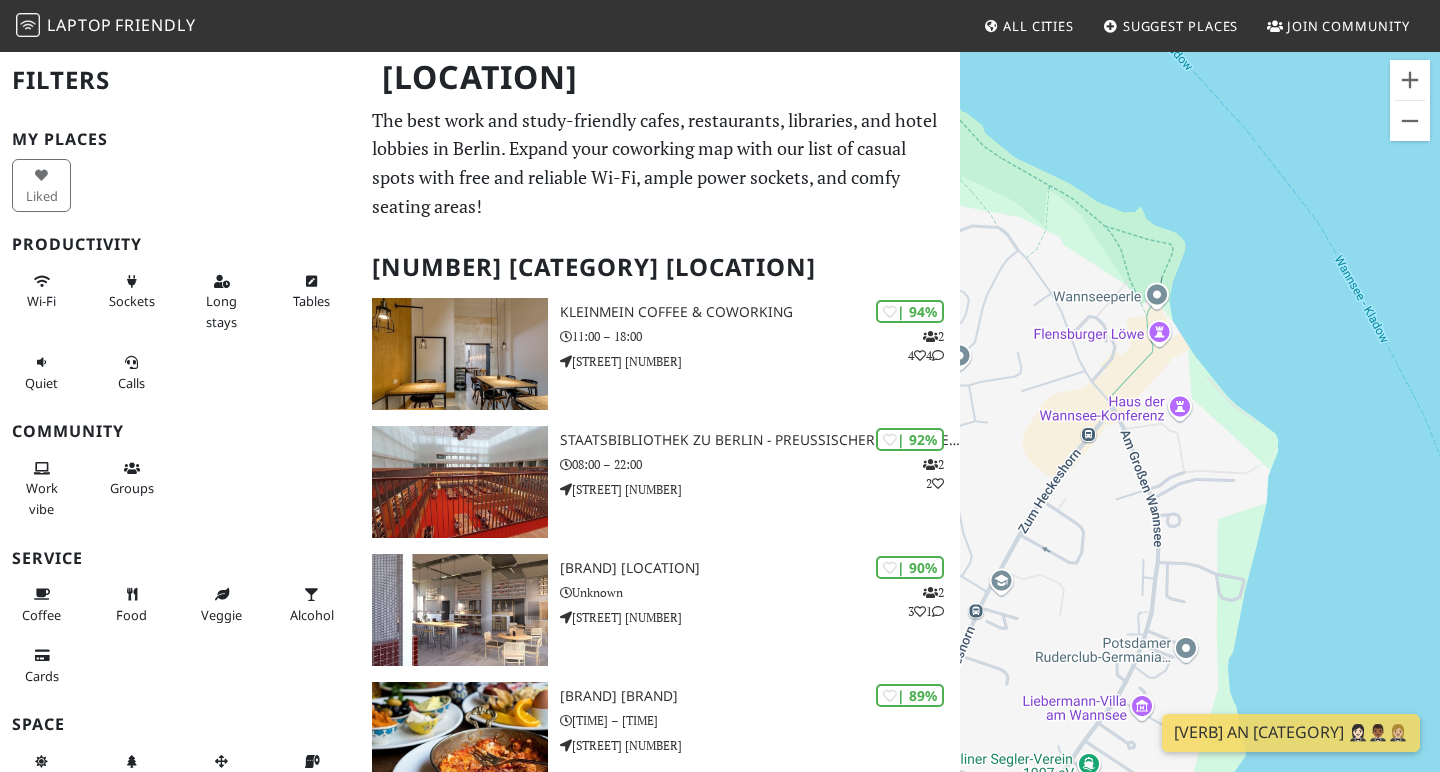 drag, startPoint x: 1287, startPoint y: 315, endPoint x: 1075, endPoint y: 275, distance: 215.74059 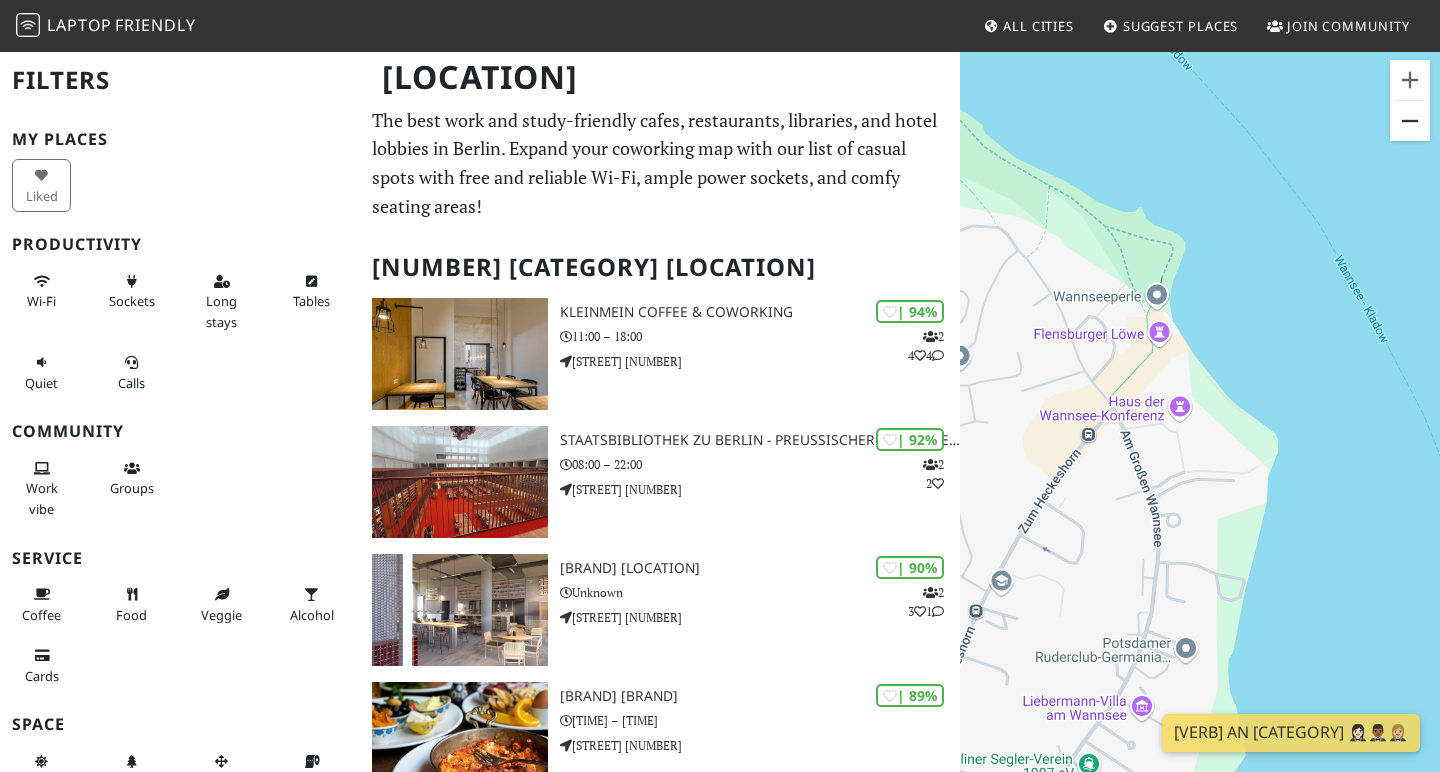 click at bounding box center (1410, 121) 